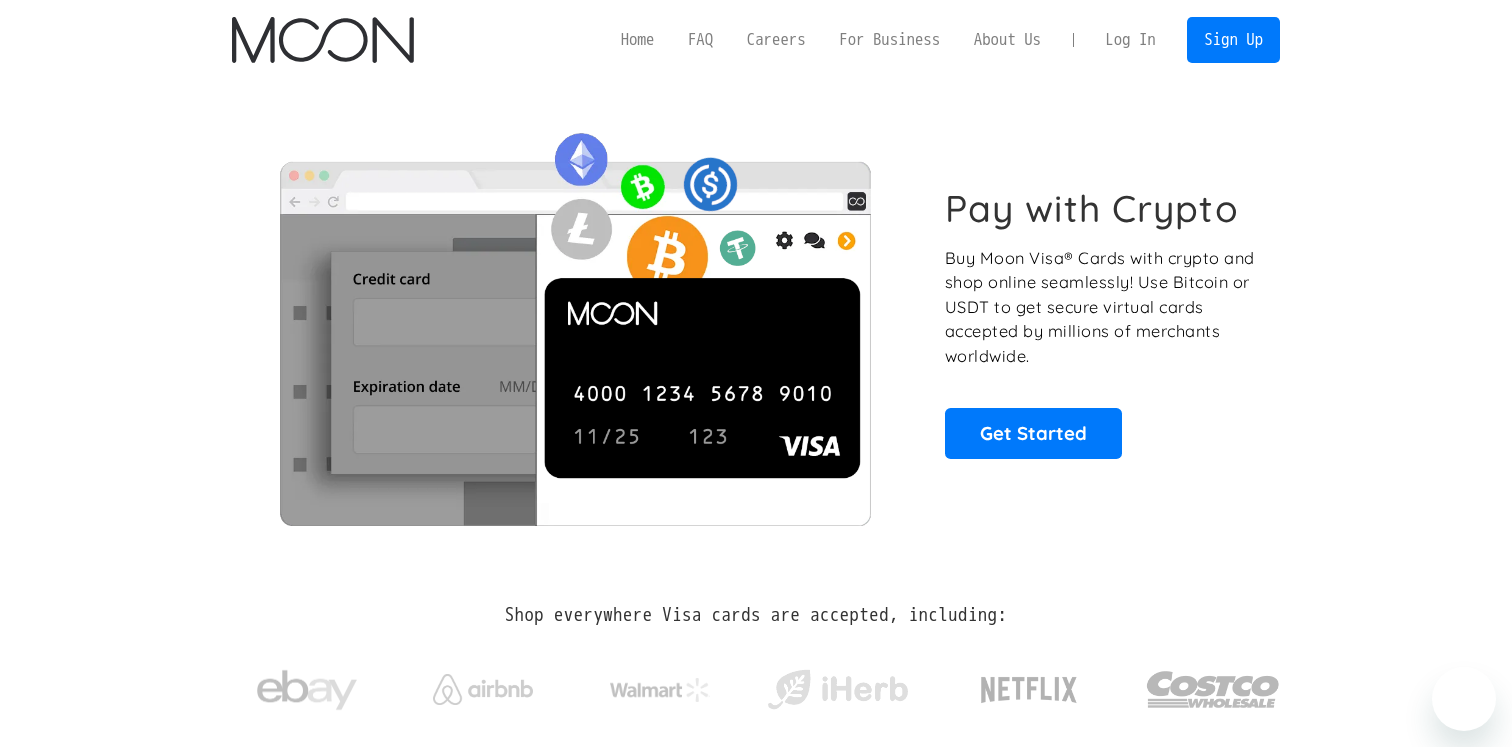 scroll, scrollTop: 0, scrollLeft: 0, axis: both 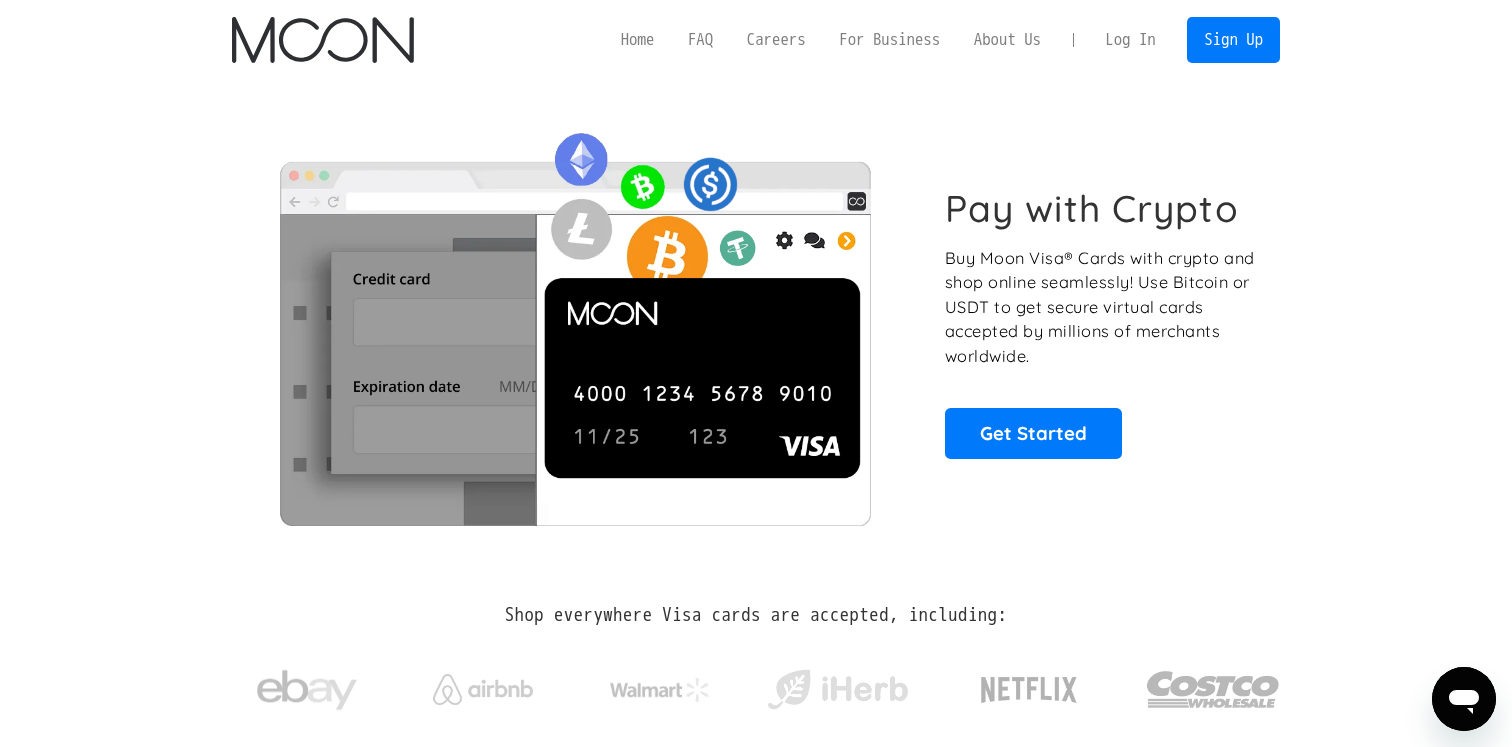 click on "Log In" at bounding box center (1130, 40) 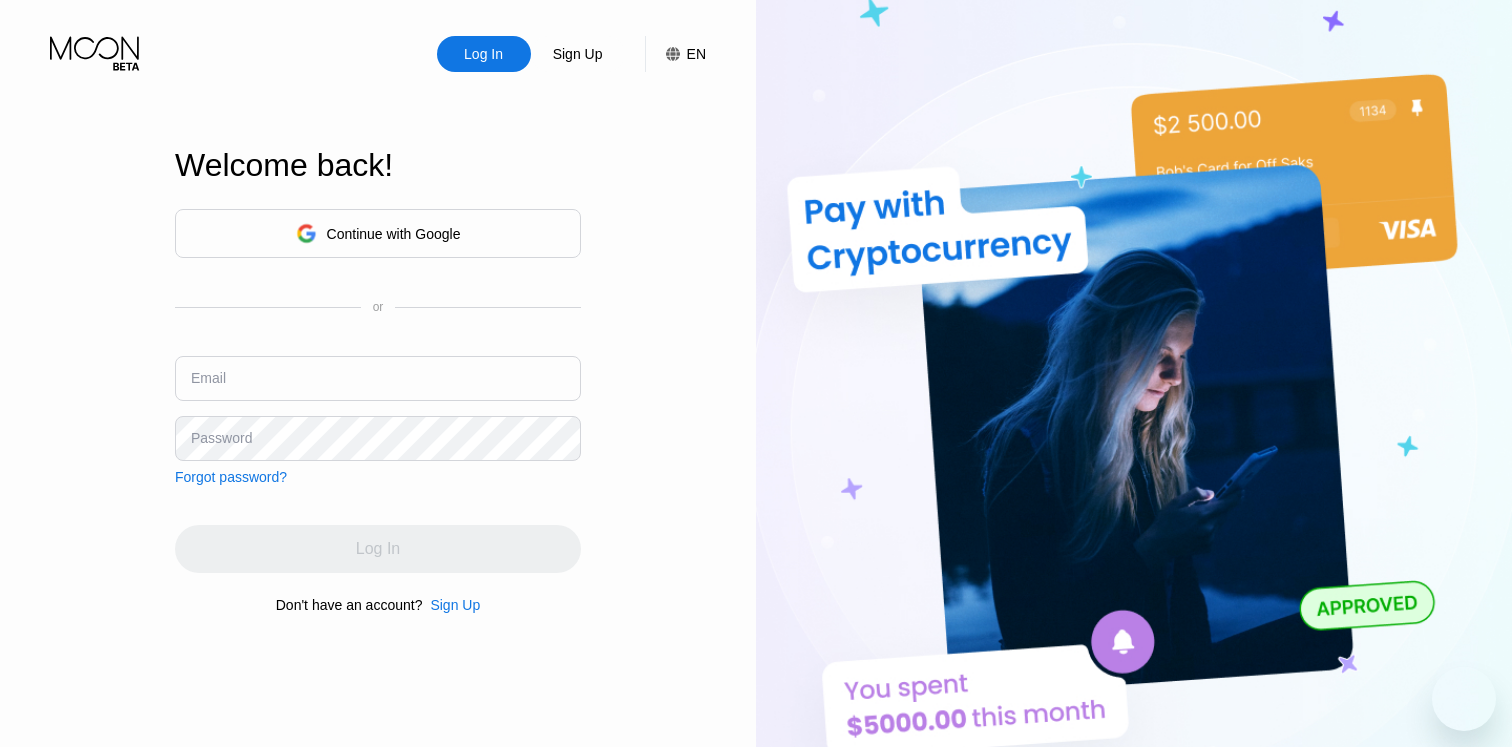 scroll, scrollTop: 0, scrollLeft: 0, axis: both 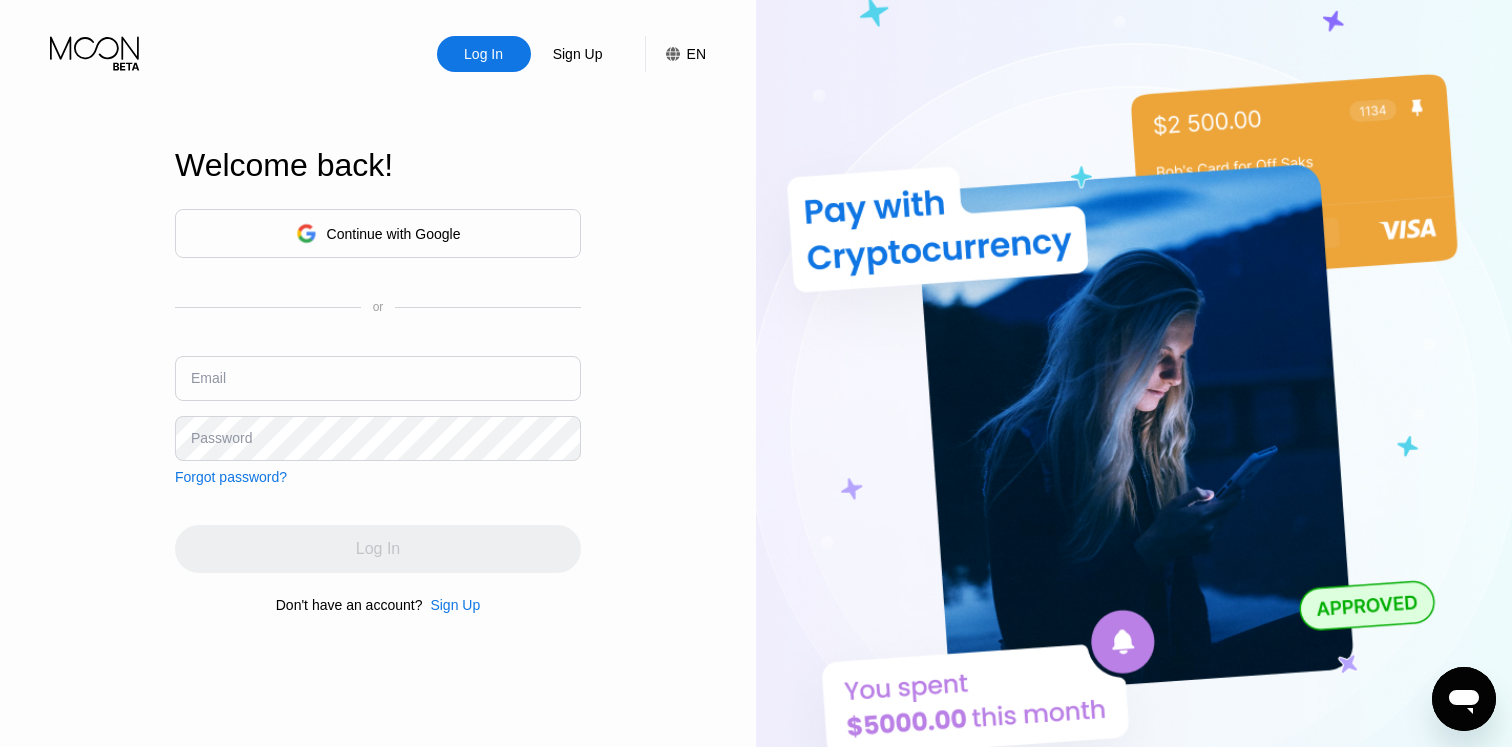 click on "Continue with Google" at bounding box center [378, 233] 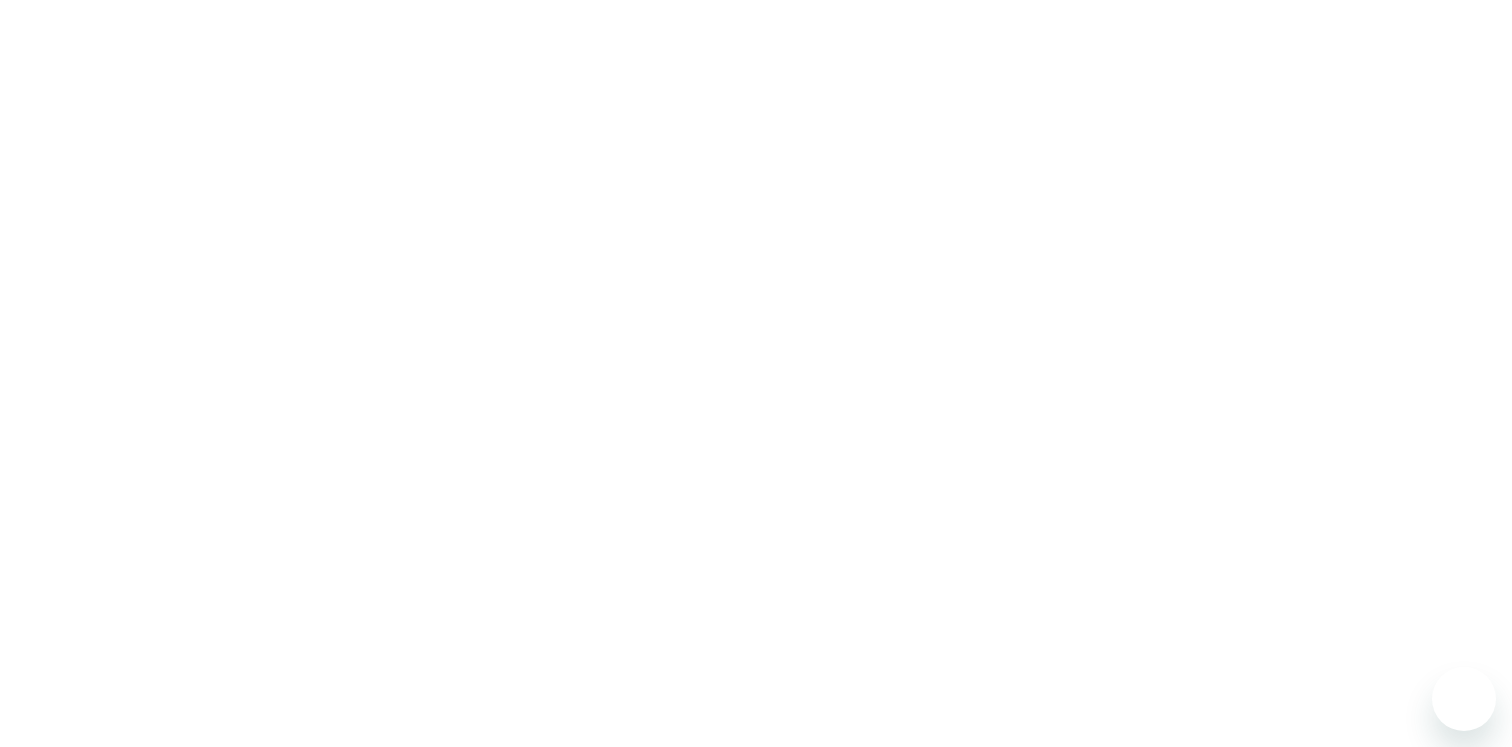 scroll, scrollTop: 0, scrollLeft: 0, axis: both 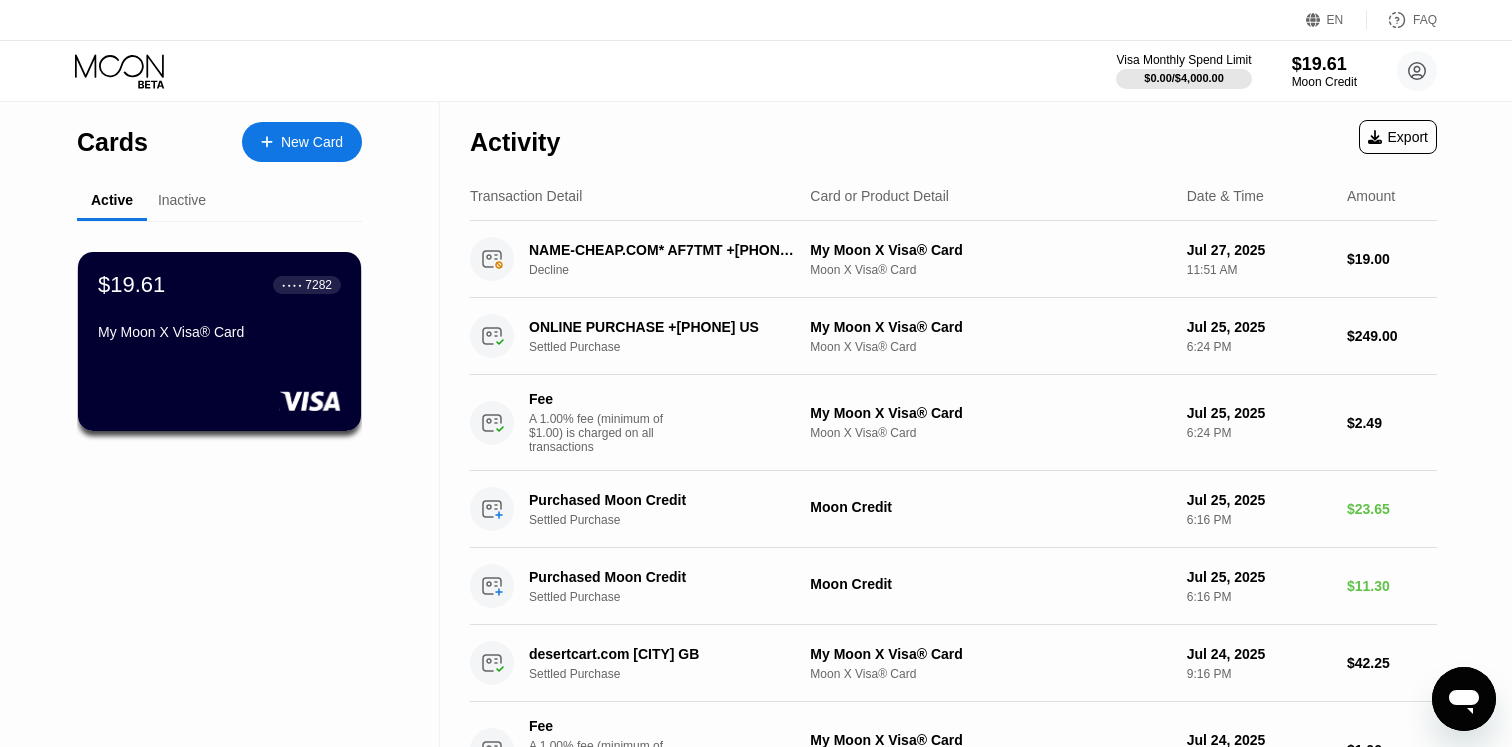 click on "Visa Monthly Spend Limit $0.00 / $4,000.00 $19.61 Moon Credit [FIRST] [LAST] [EMAIL]  Home Settings Support Careers About Us Log out Privacy policy Terms" at bounding box center (1276, 71) 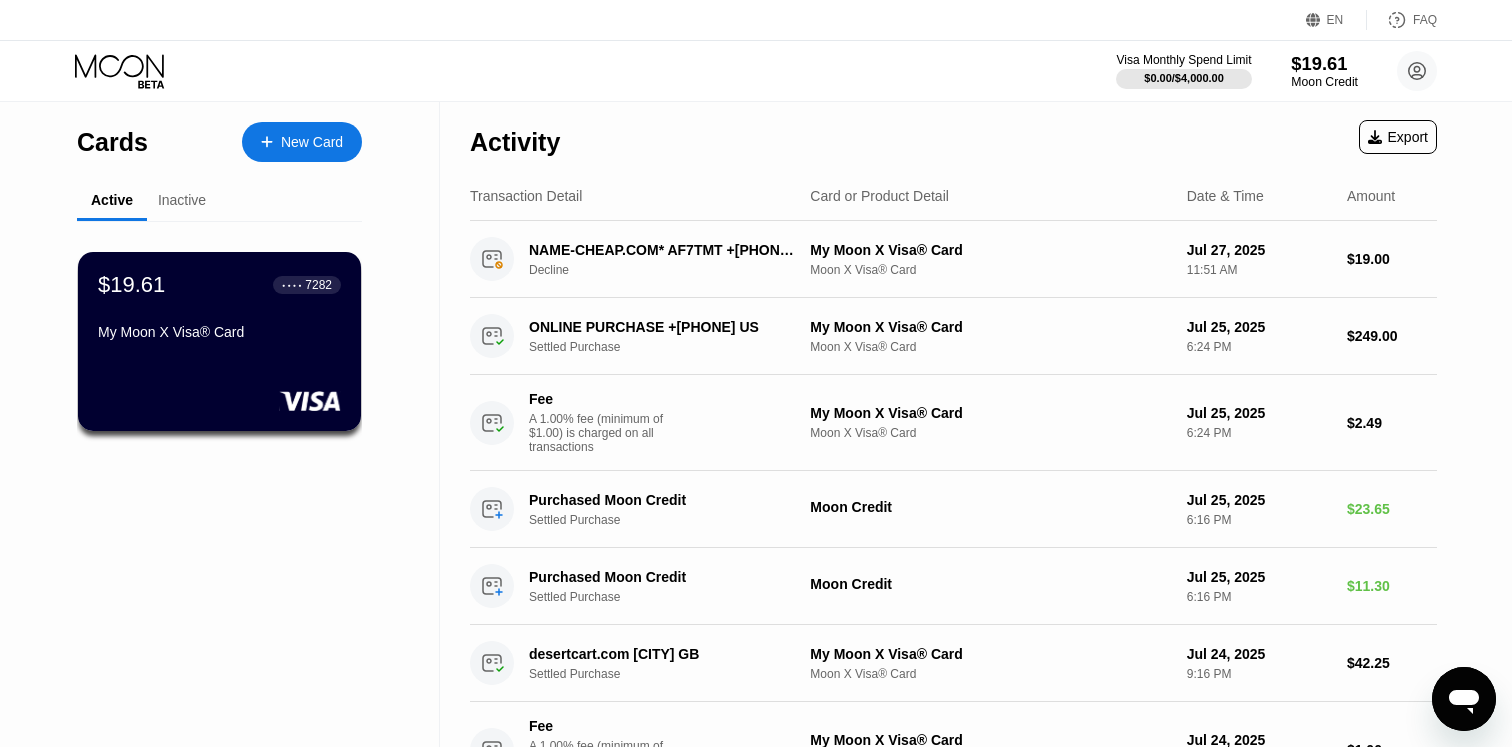 click on "$19.61" at bounding box center [1324, 63] 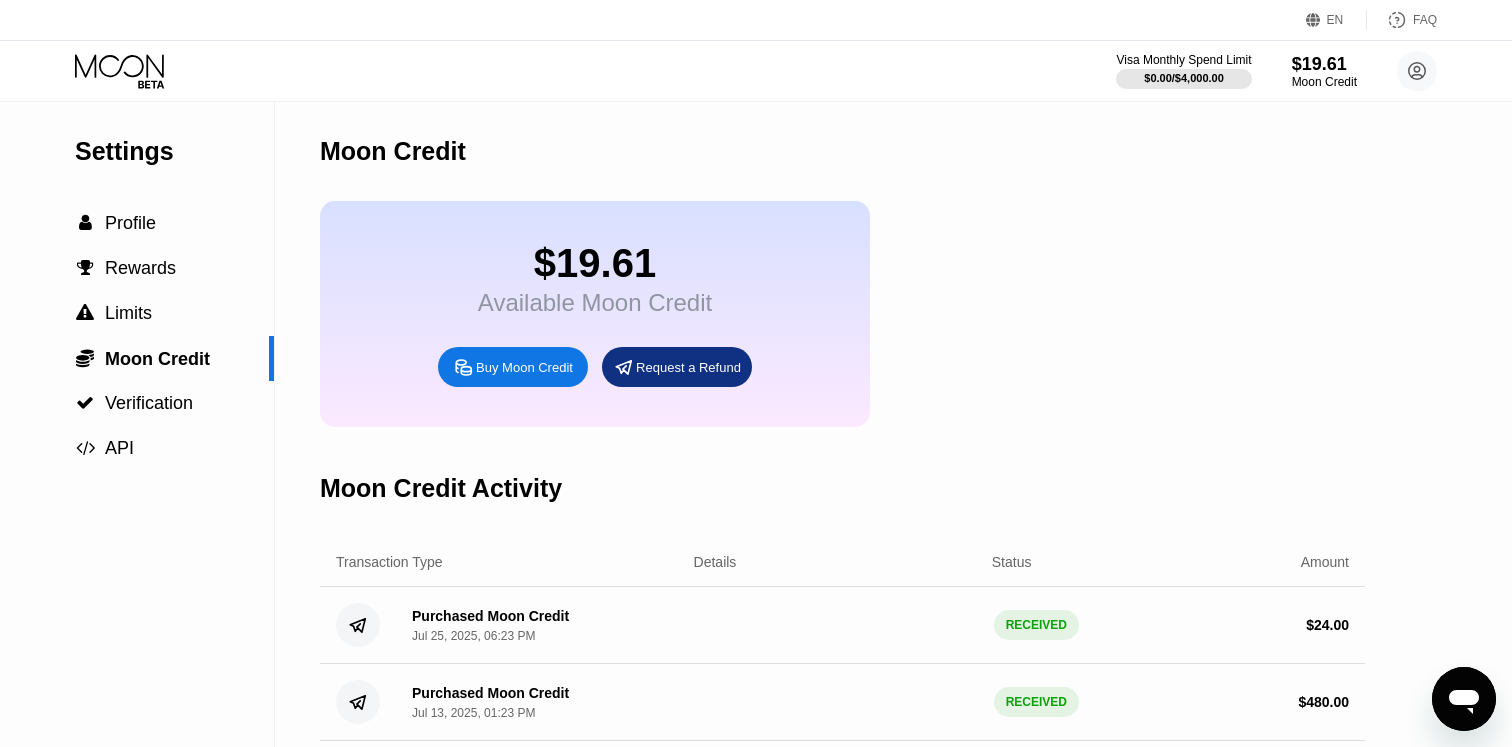click on "Buy Moon Credit" at bounding box center (524, 367) 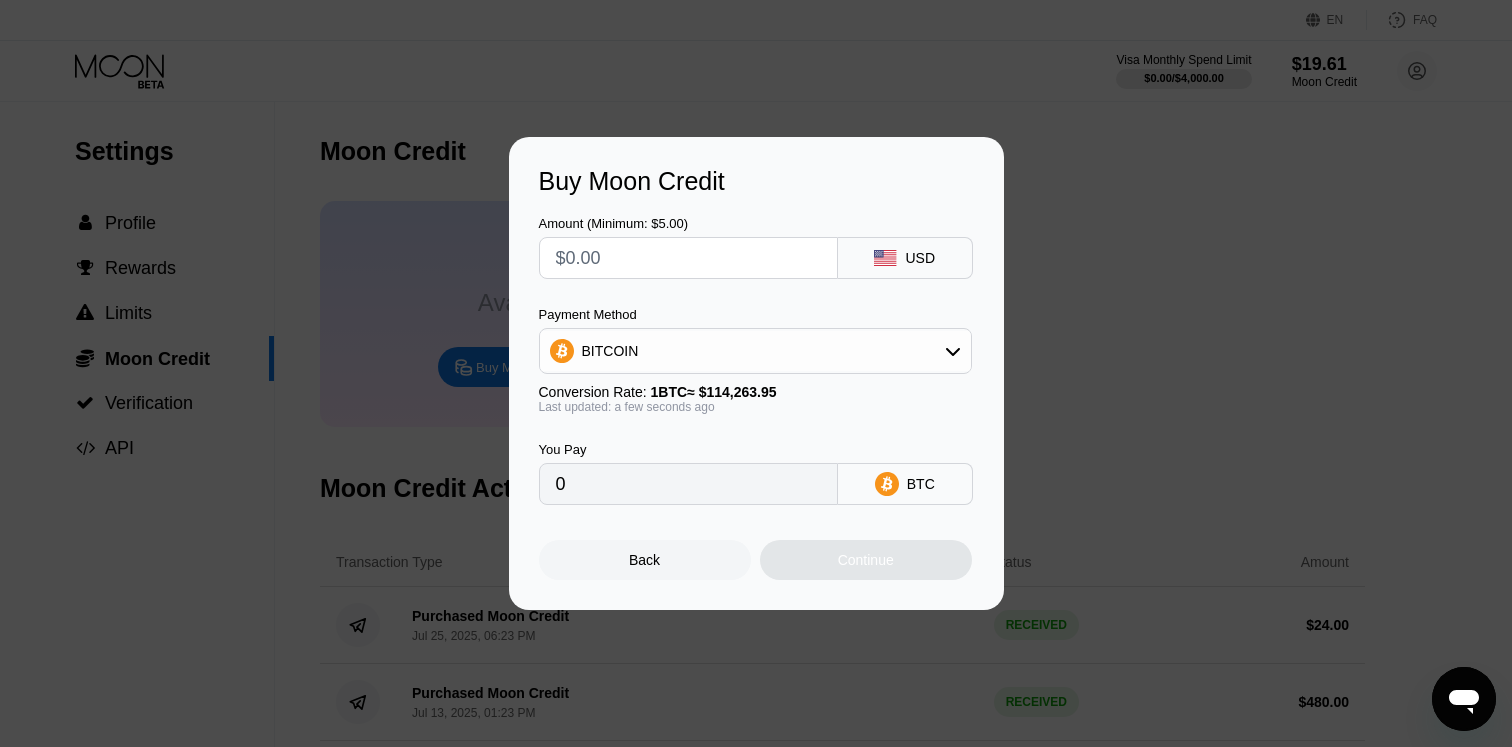 click at bounding box center [688, 258] 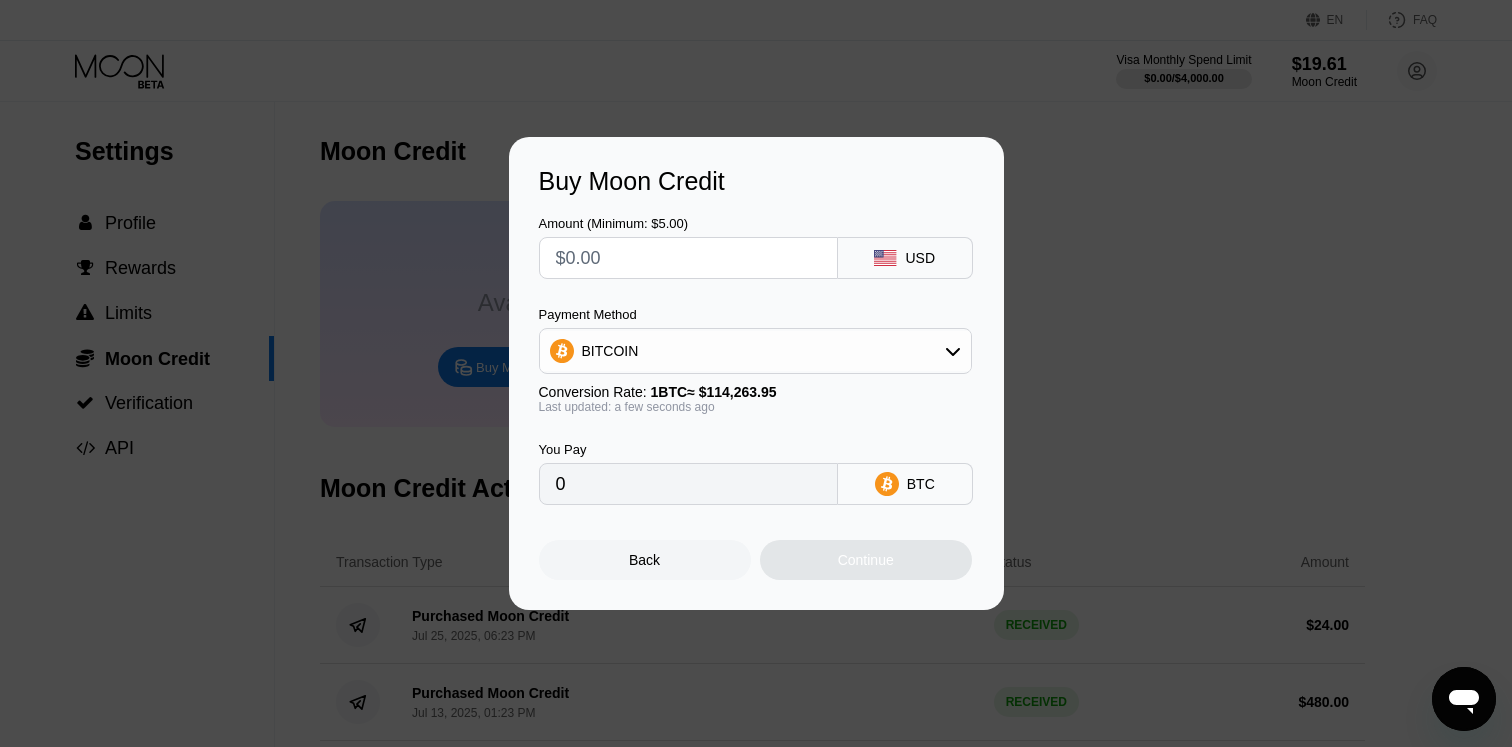 type on "$3" 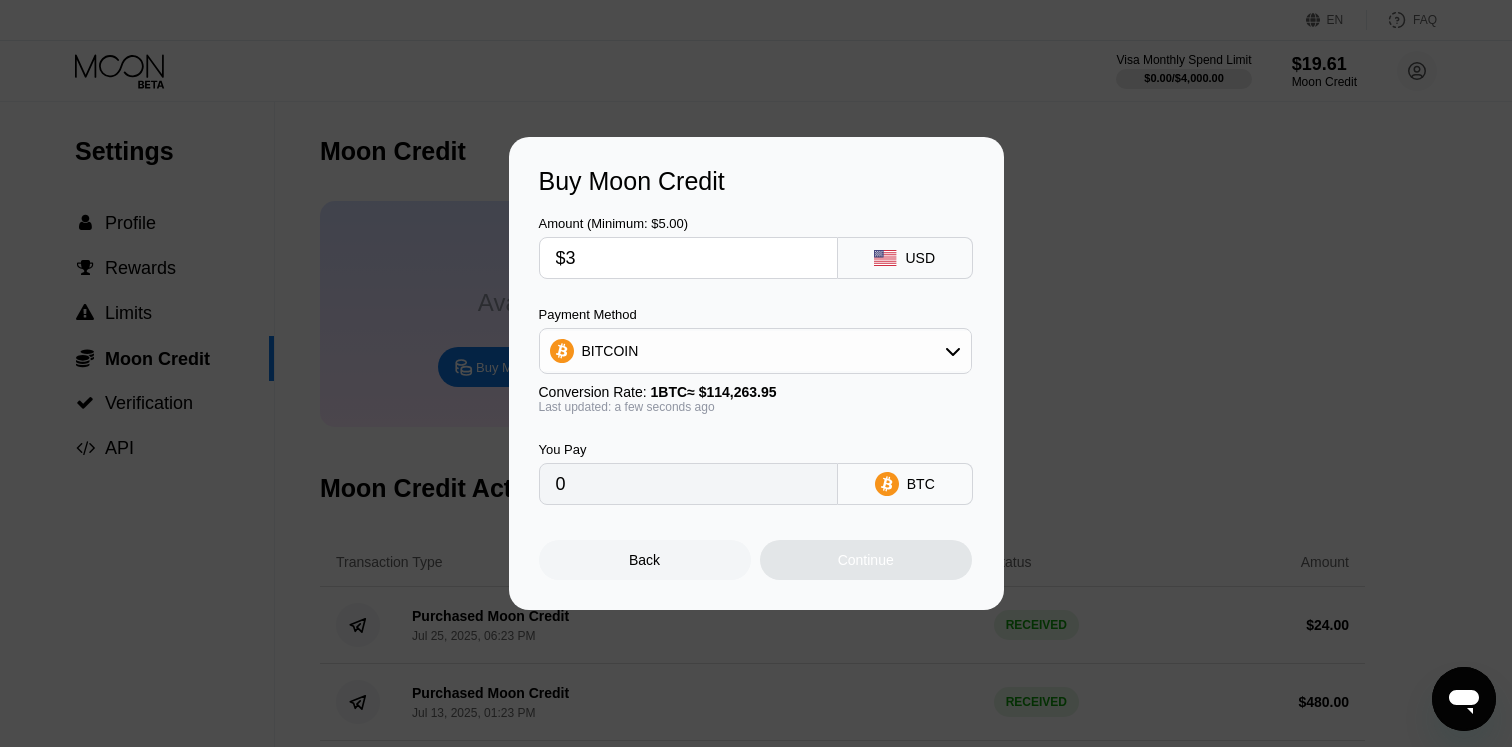 type on "0.00002626" 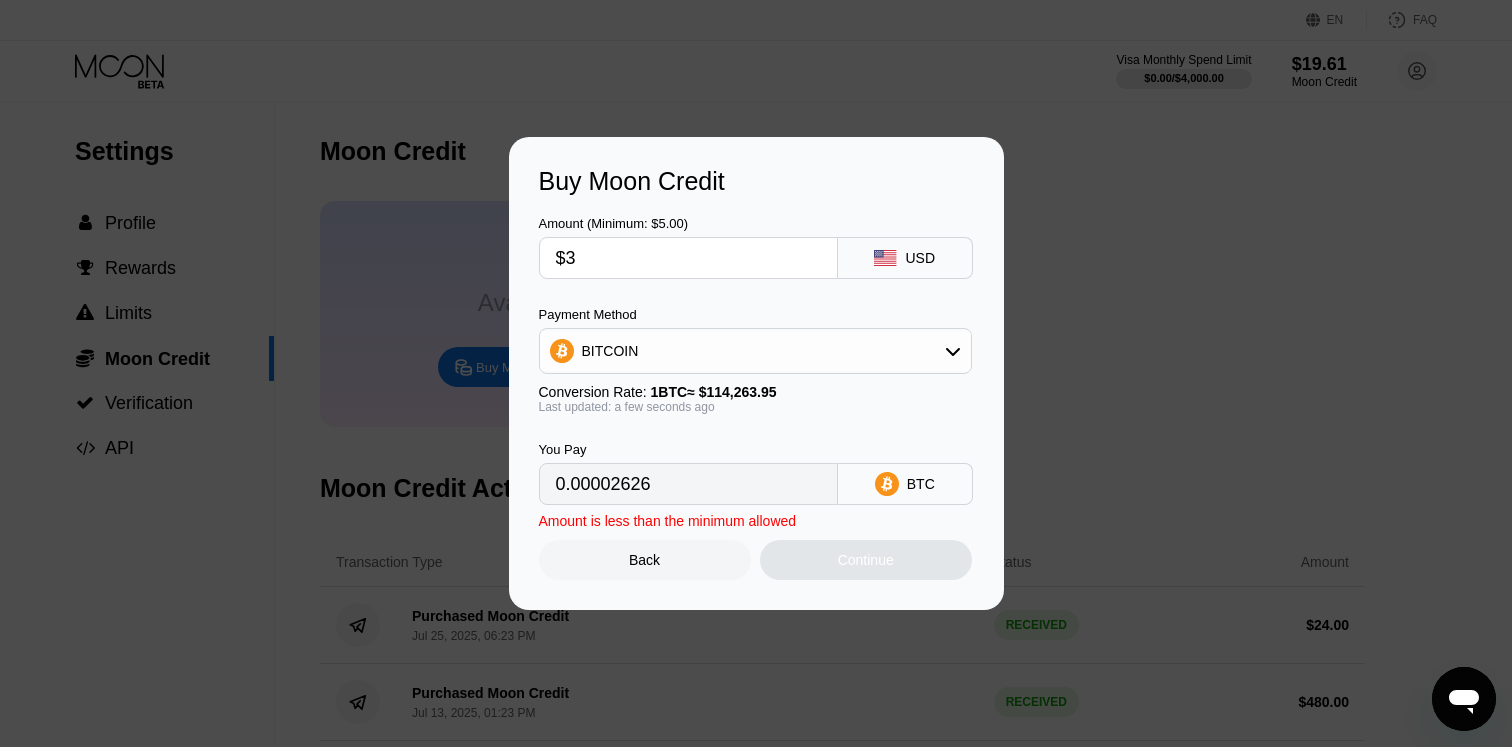 type on "$34" 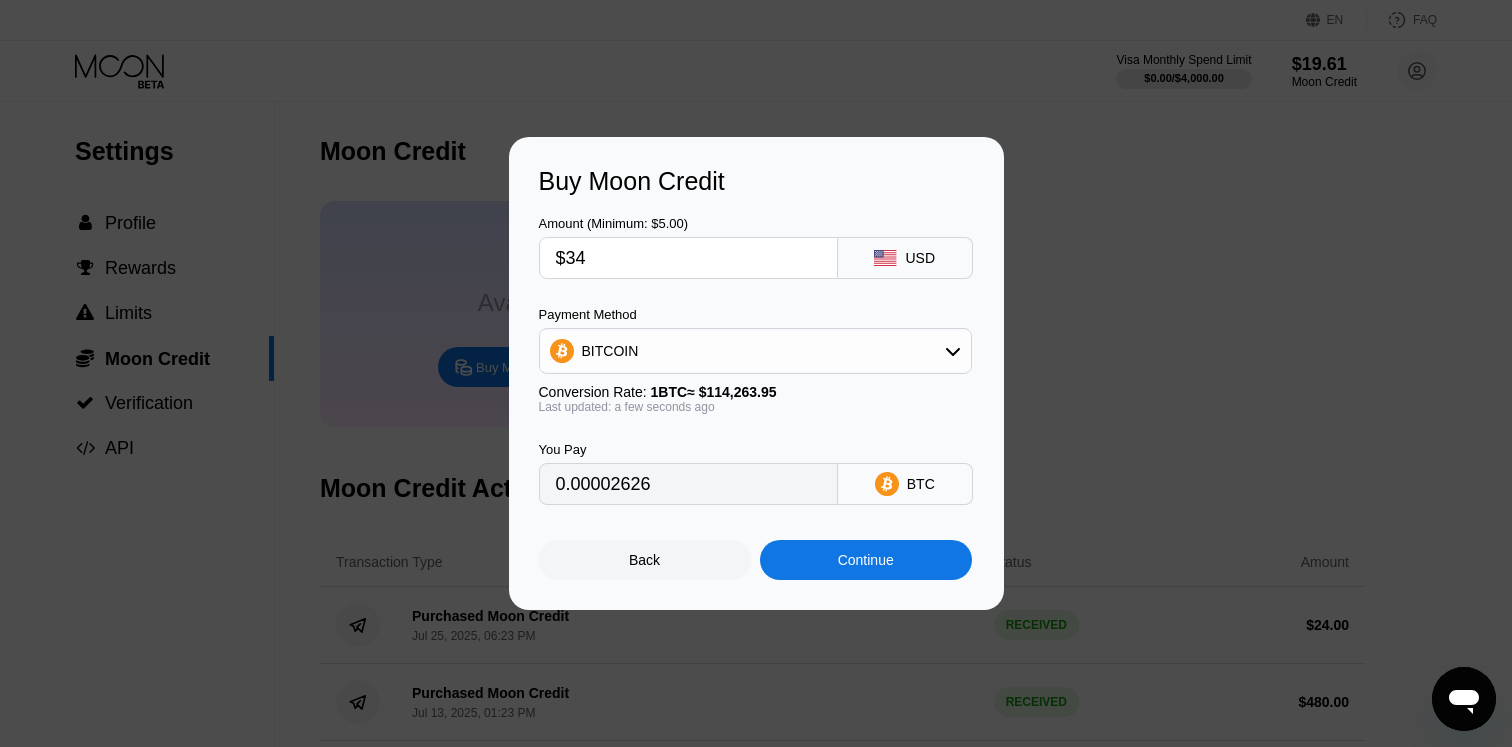 type on "0.00029756" 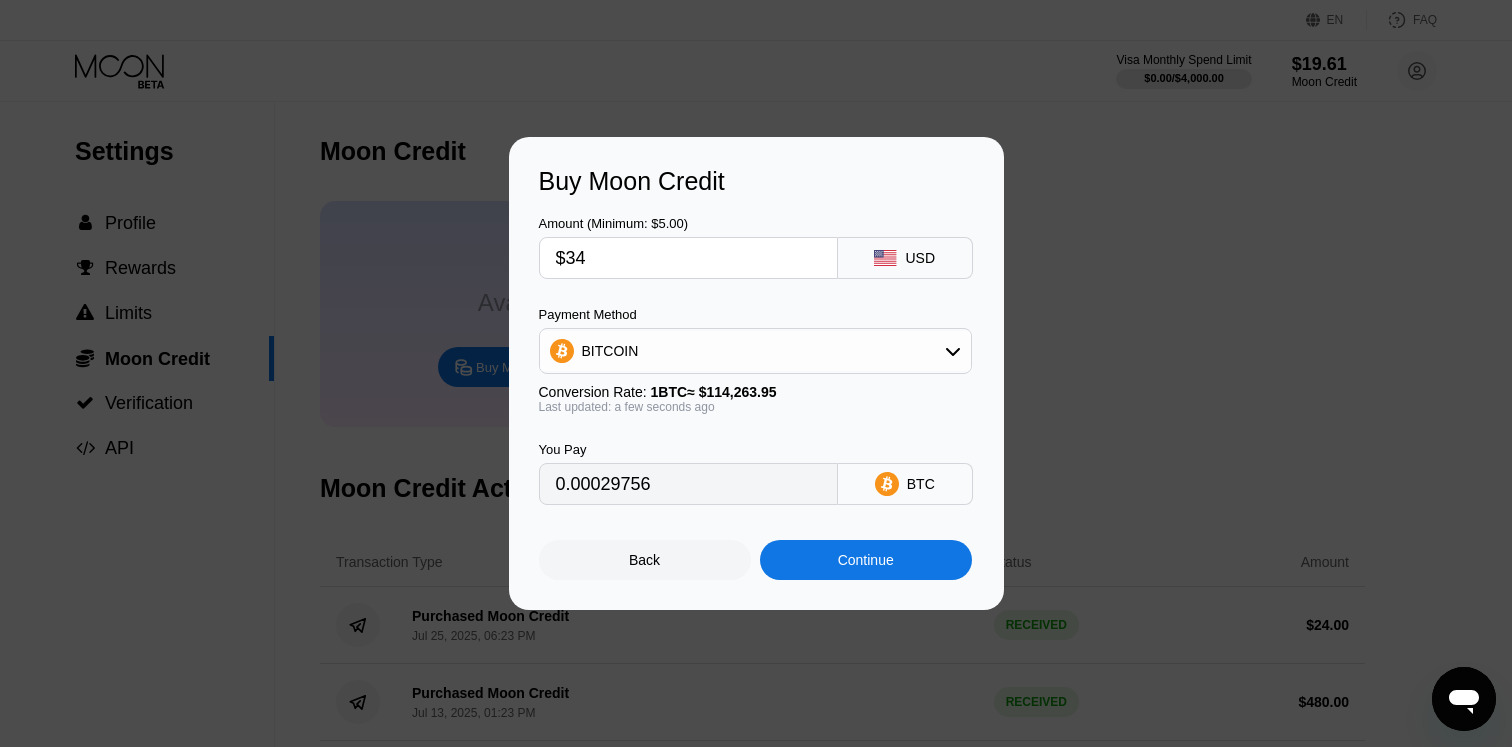 type on "$340" 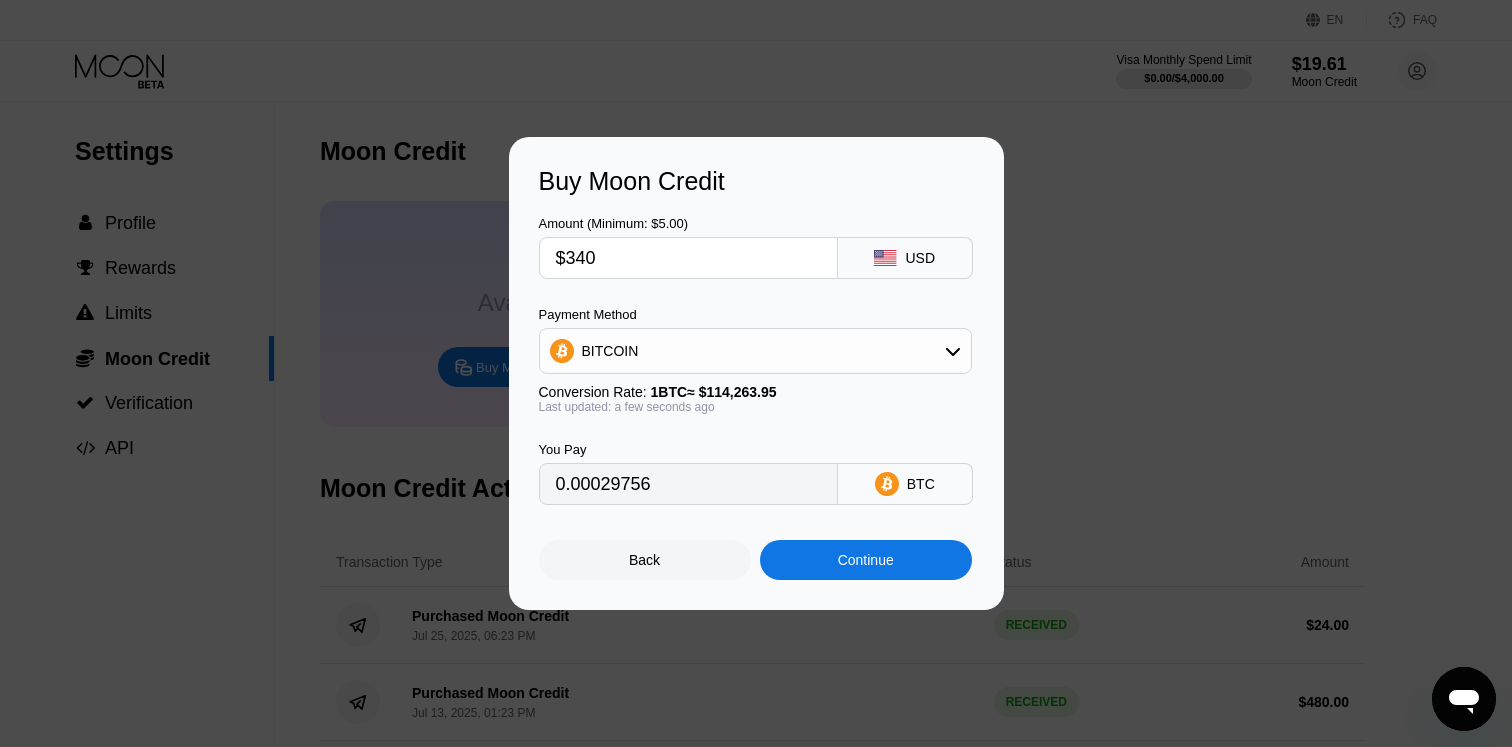 type on "0.00297557" 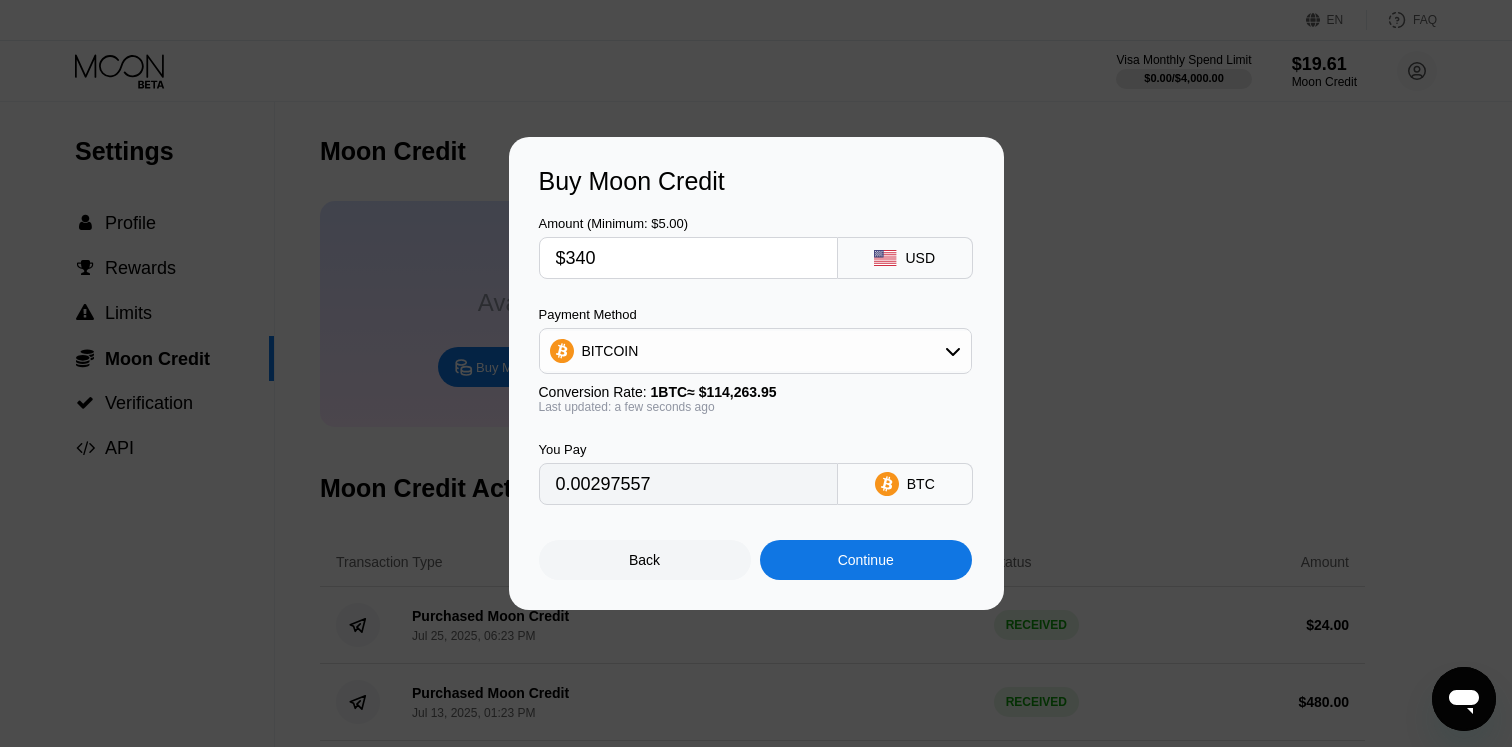 type on "$340" 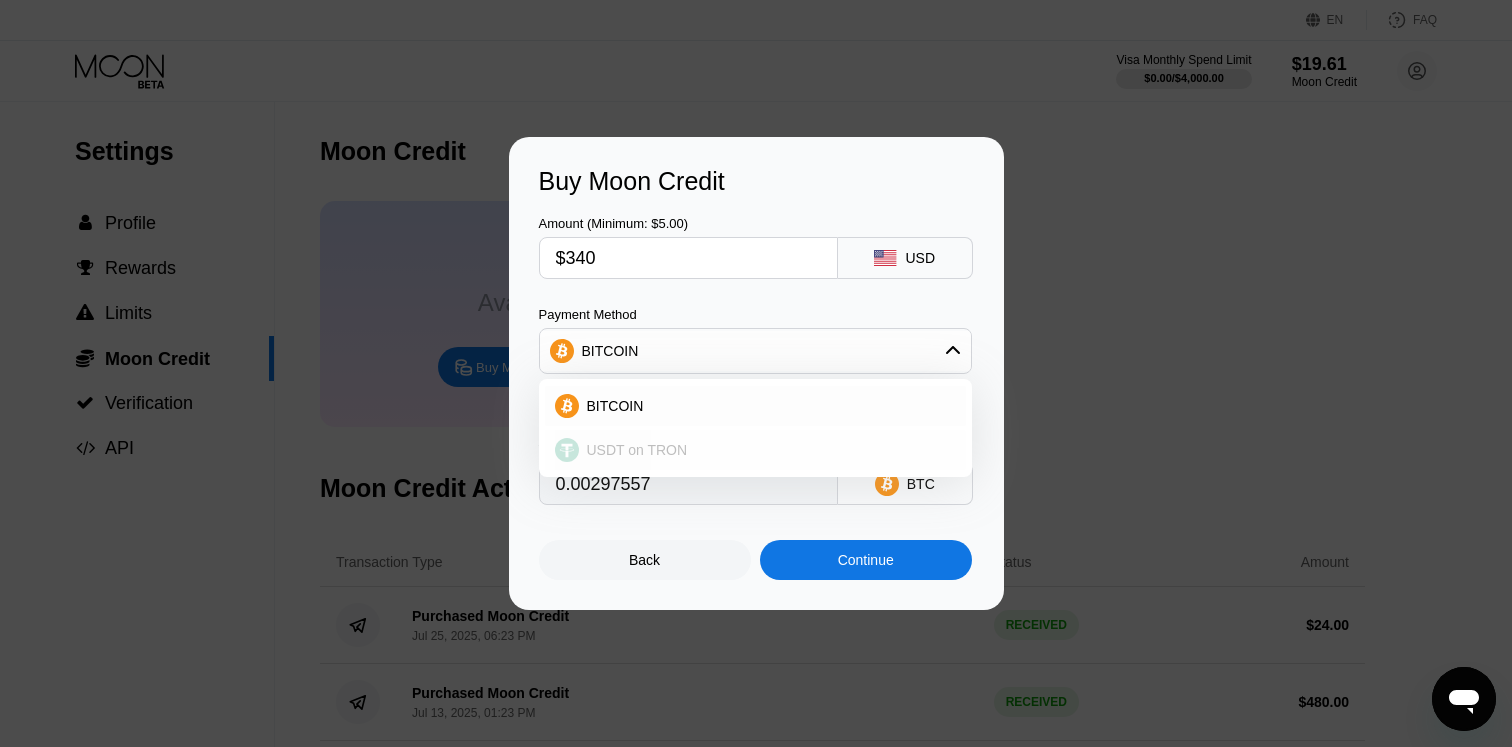 click on "USDT on TRON" at bounding box center (767, 450) 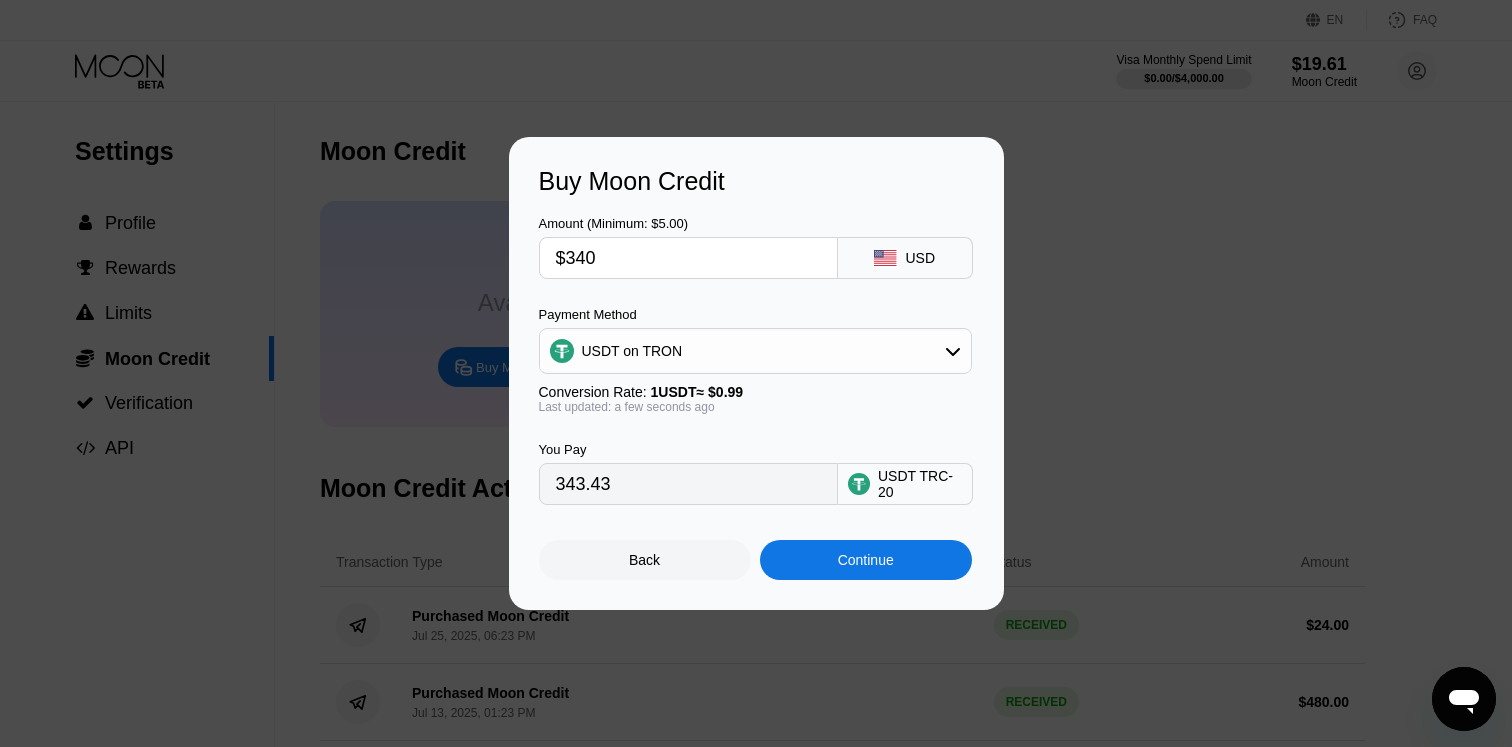 click on "USDT on TRON" at bounding box center (755, 351) 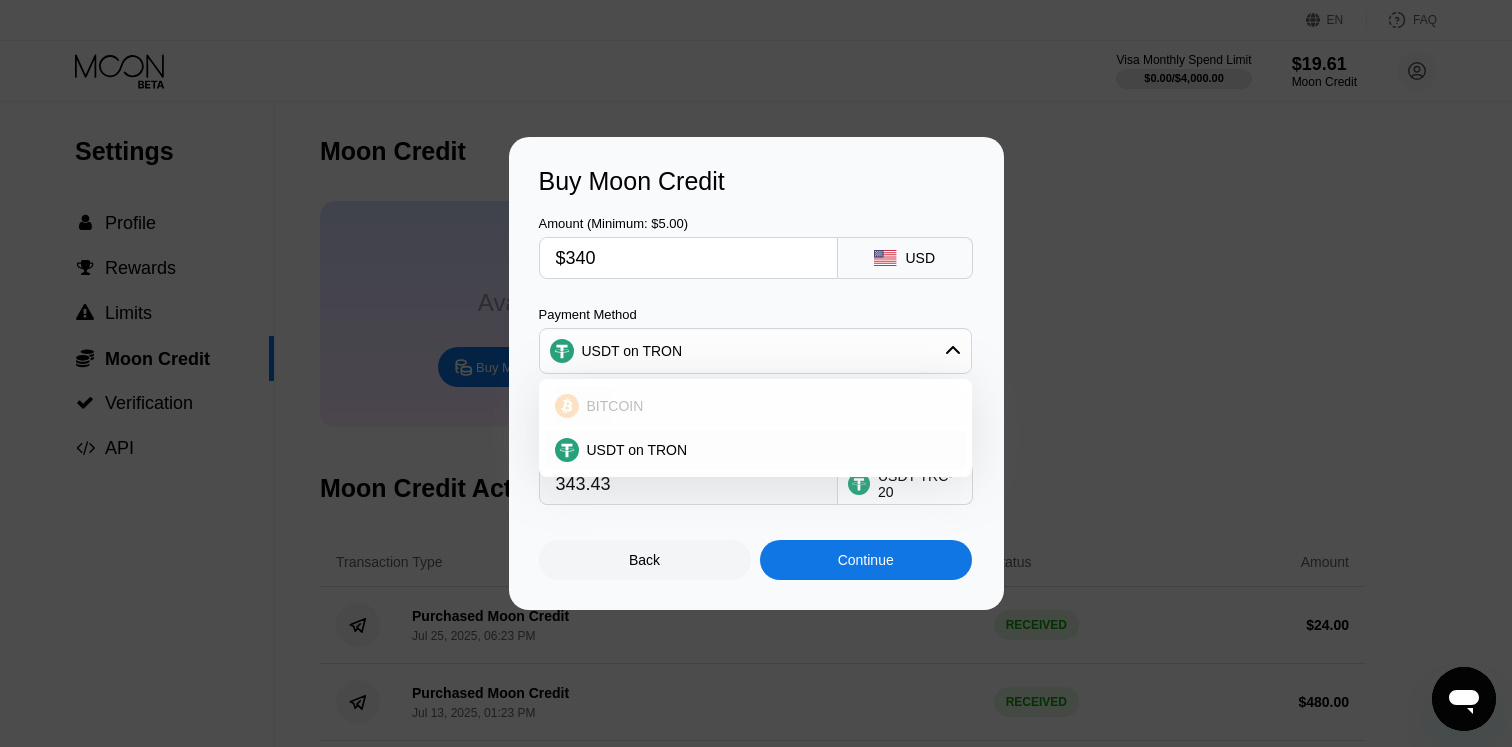 click on "BITCOIN" at bounding box center [767, 406] 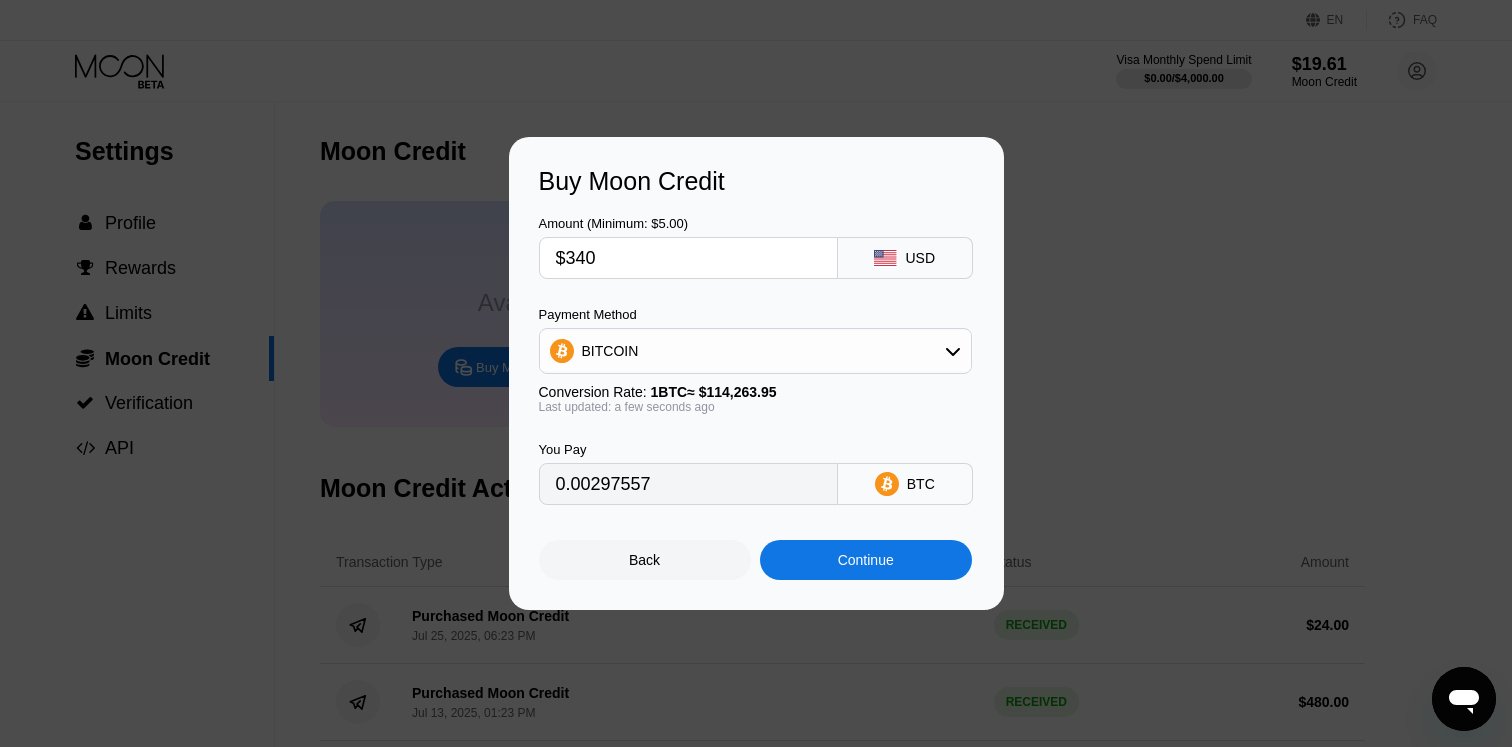 click on "BITCOIN" at bounding box center [755, 351] 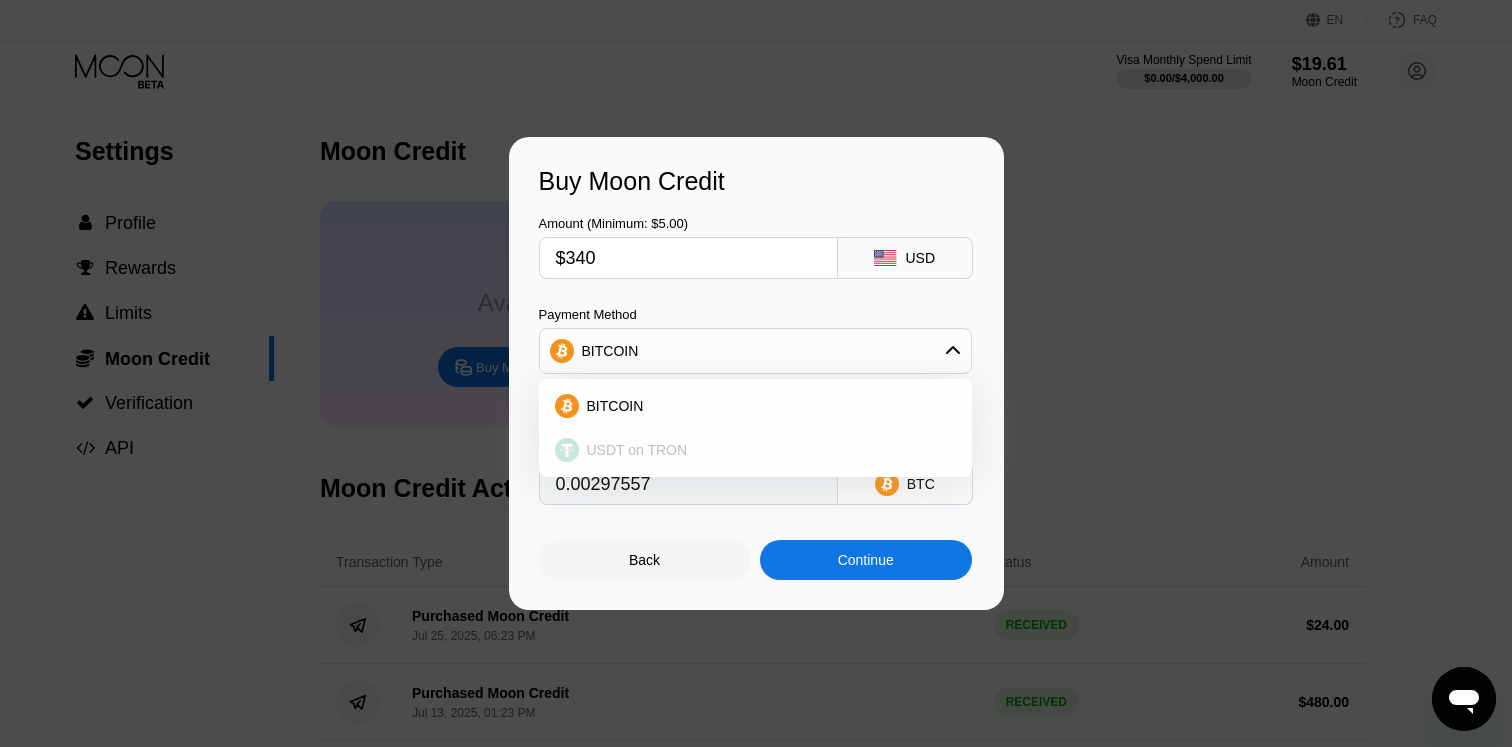 click on "USDT on TRON" at bounding box center [767, 450] 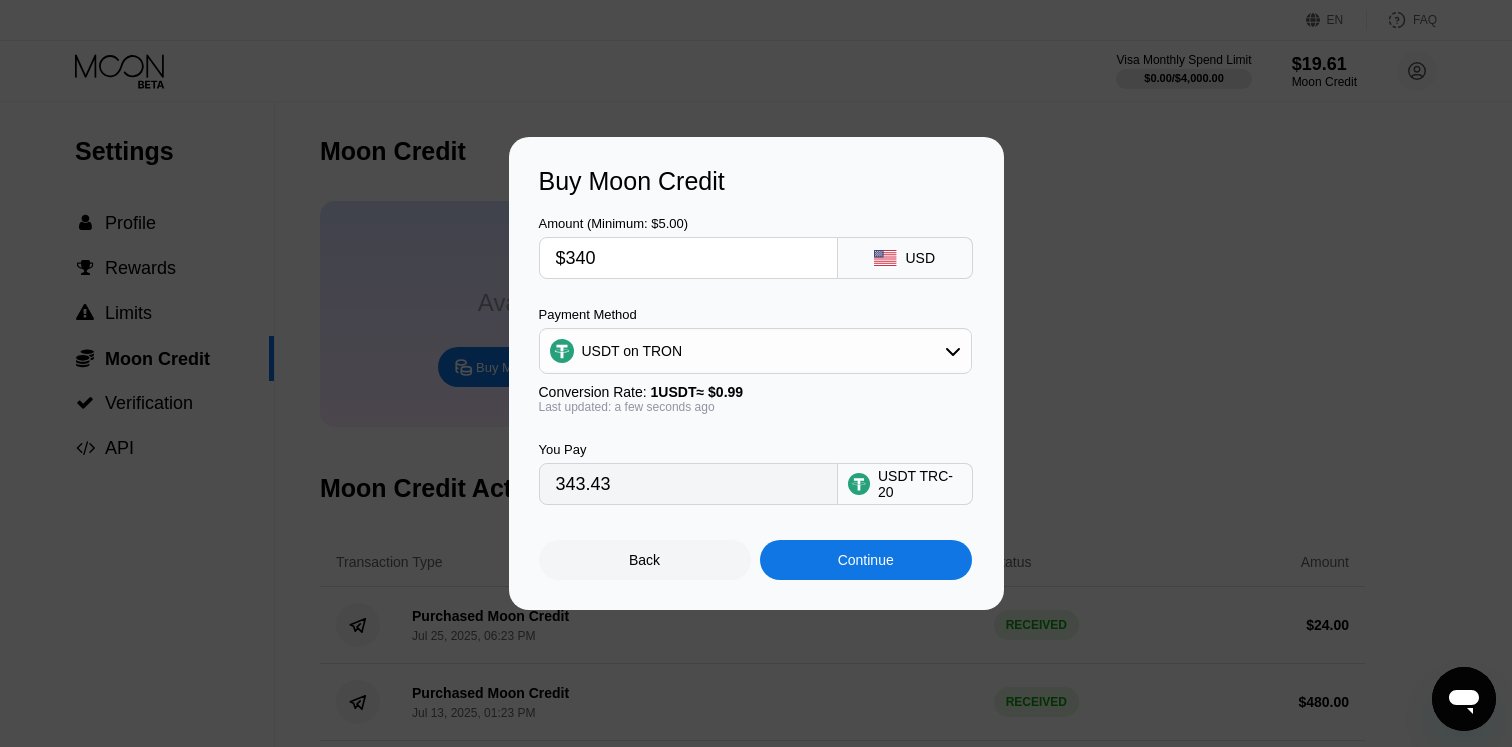 click on "343.43" at bounding box center [688, 484] 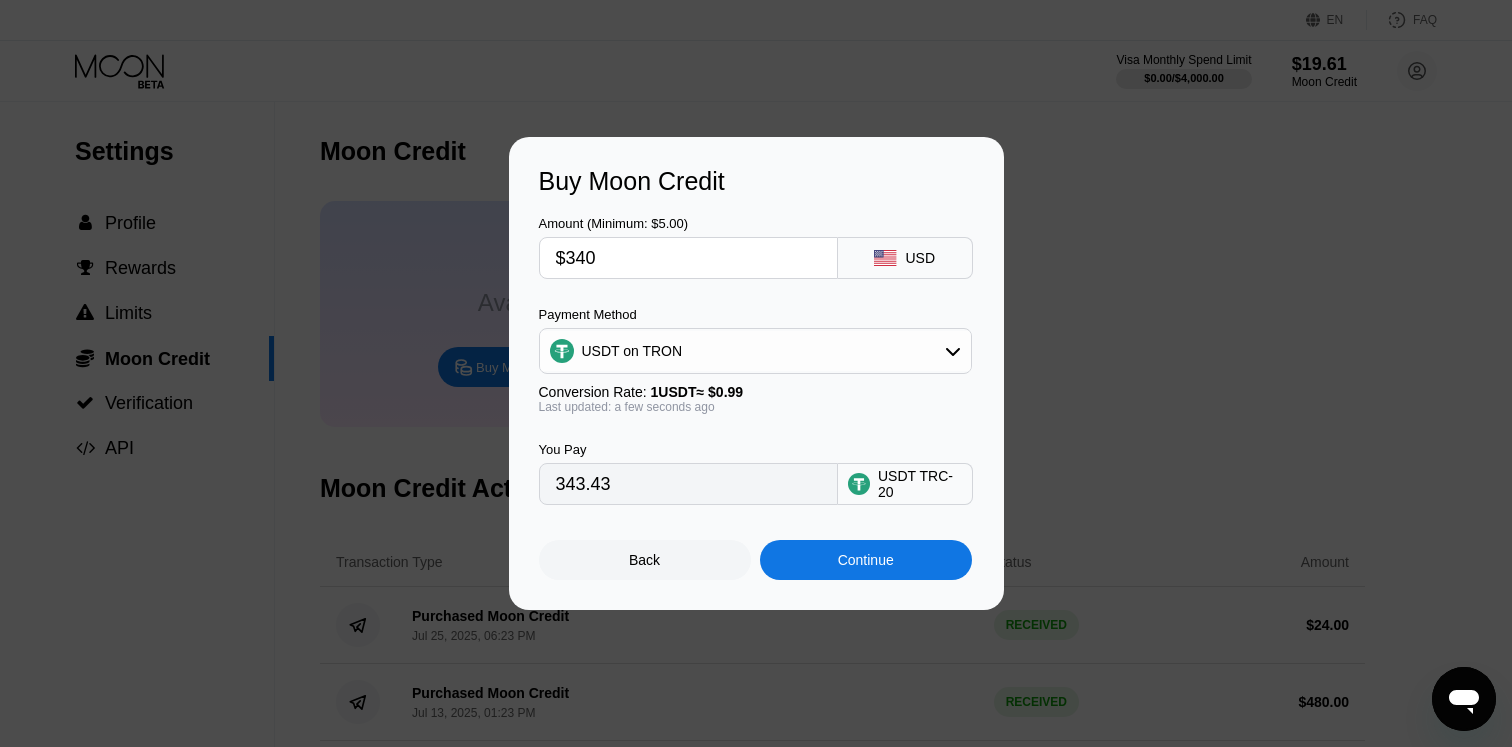type on "$3" 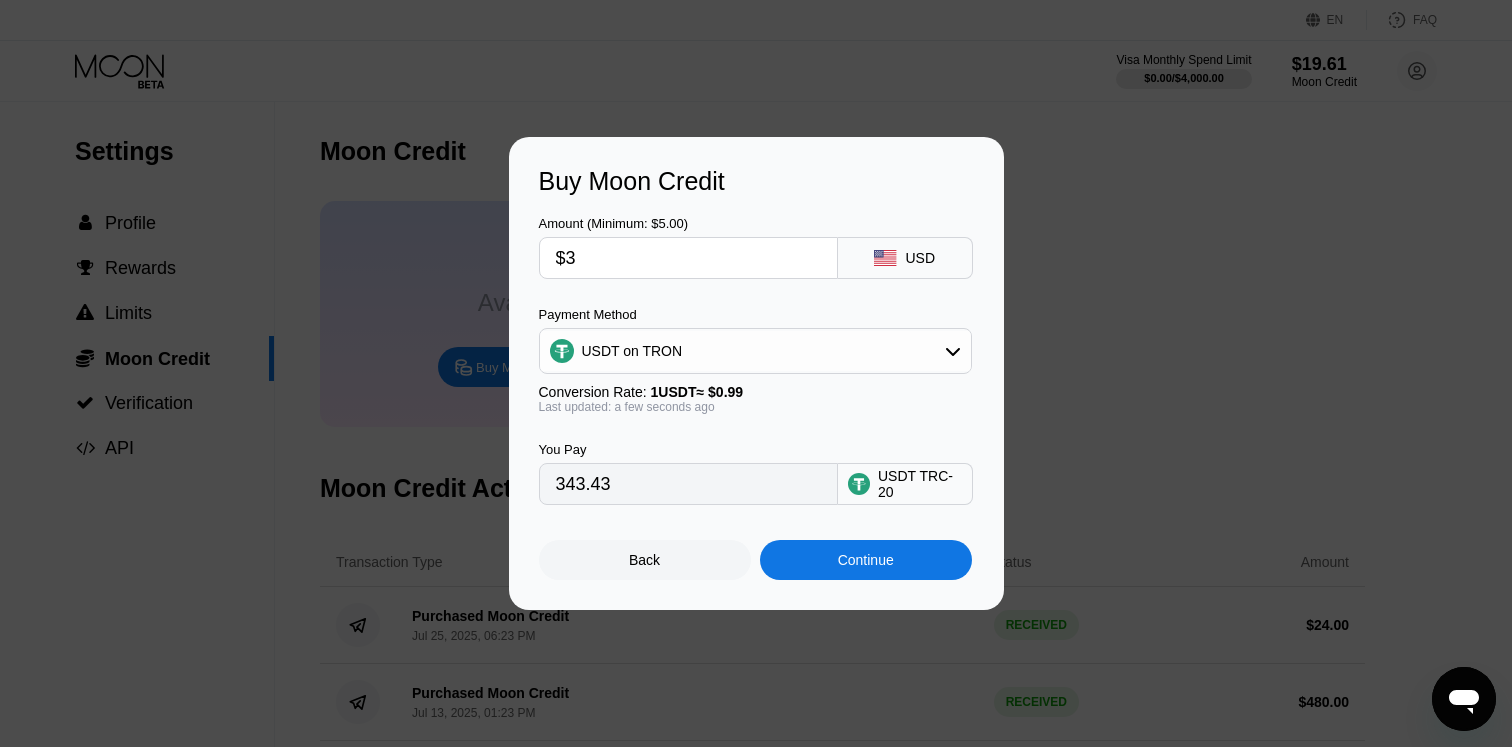 type on "3.03" 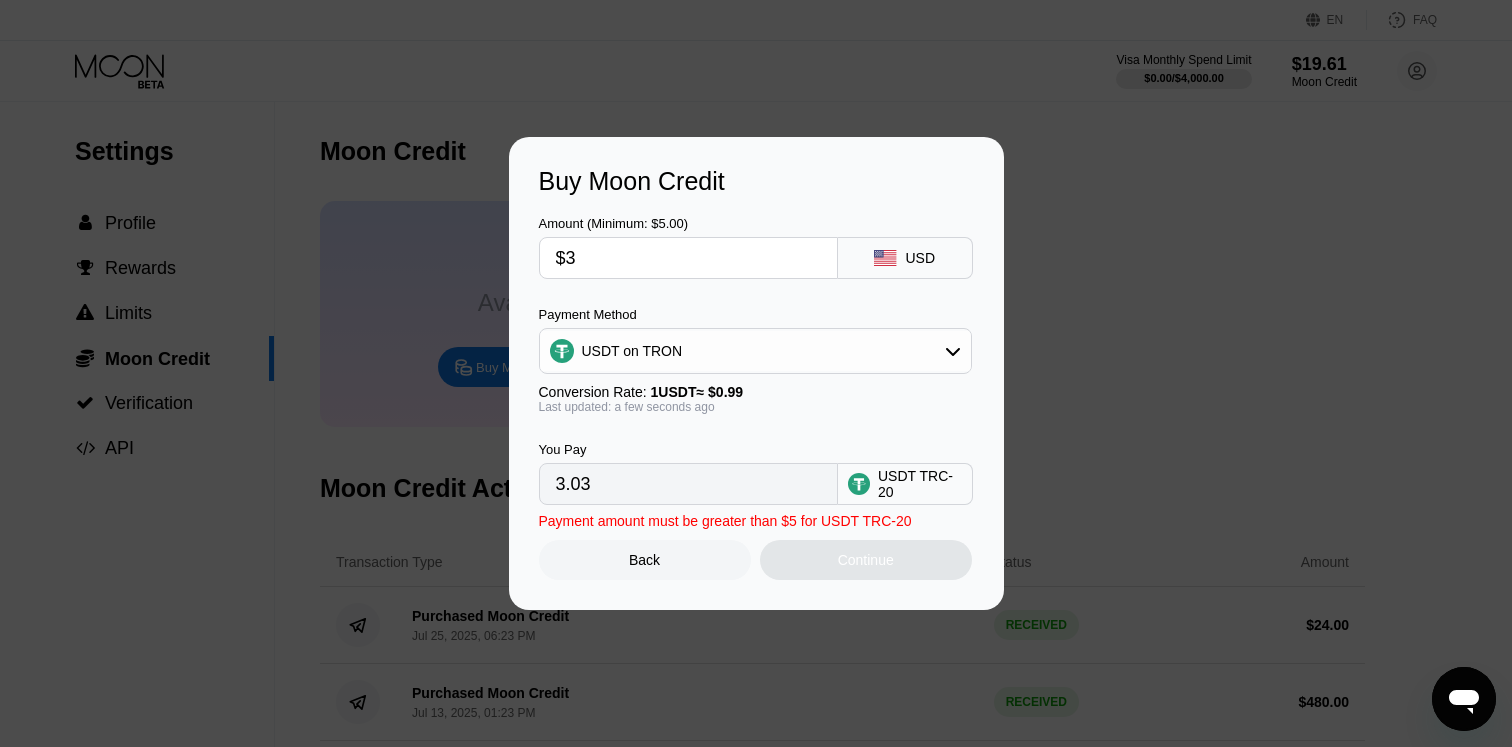 type on "$32" 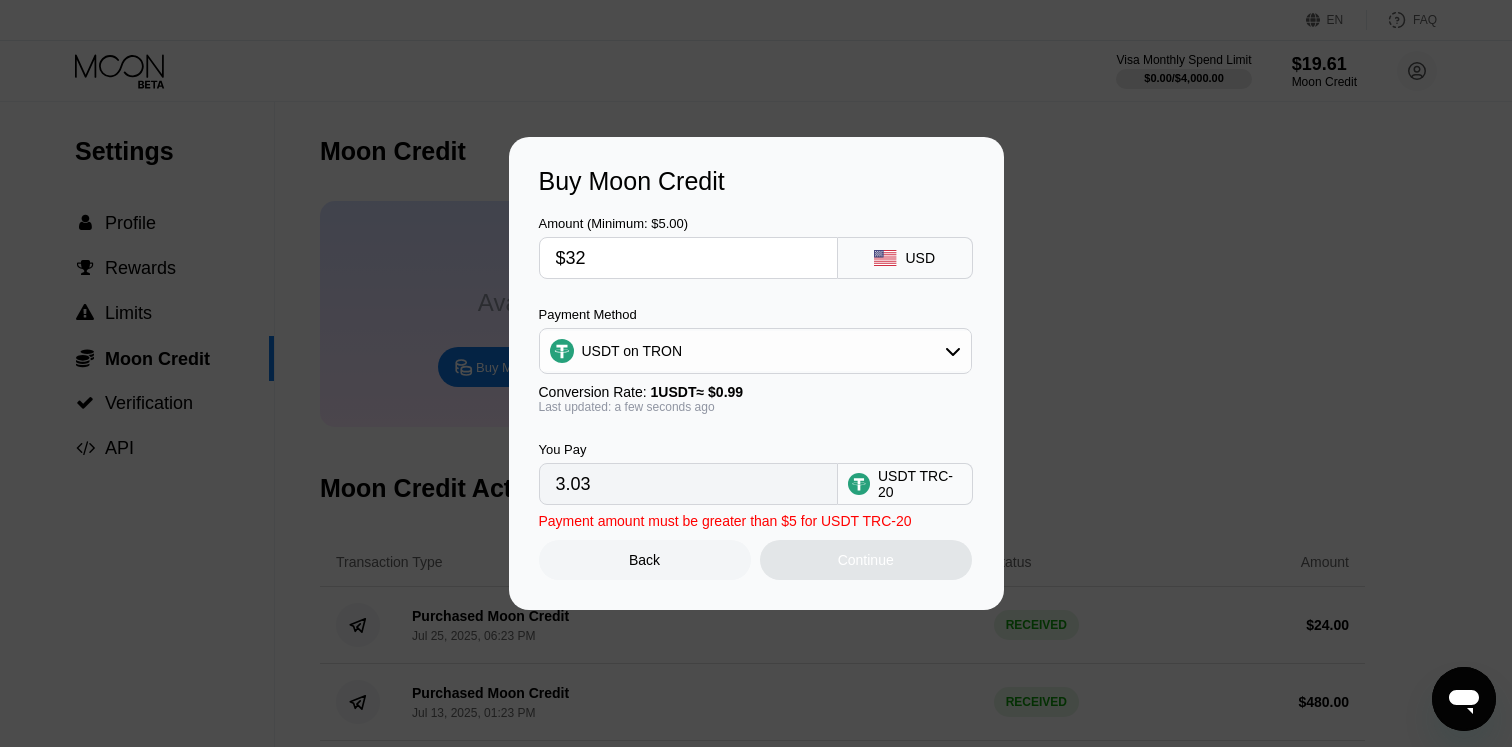 type on "32.32" 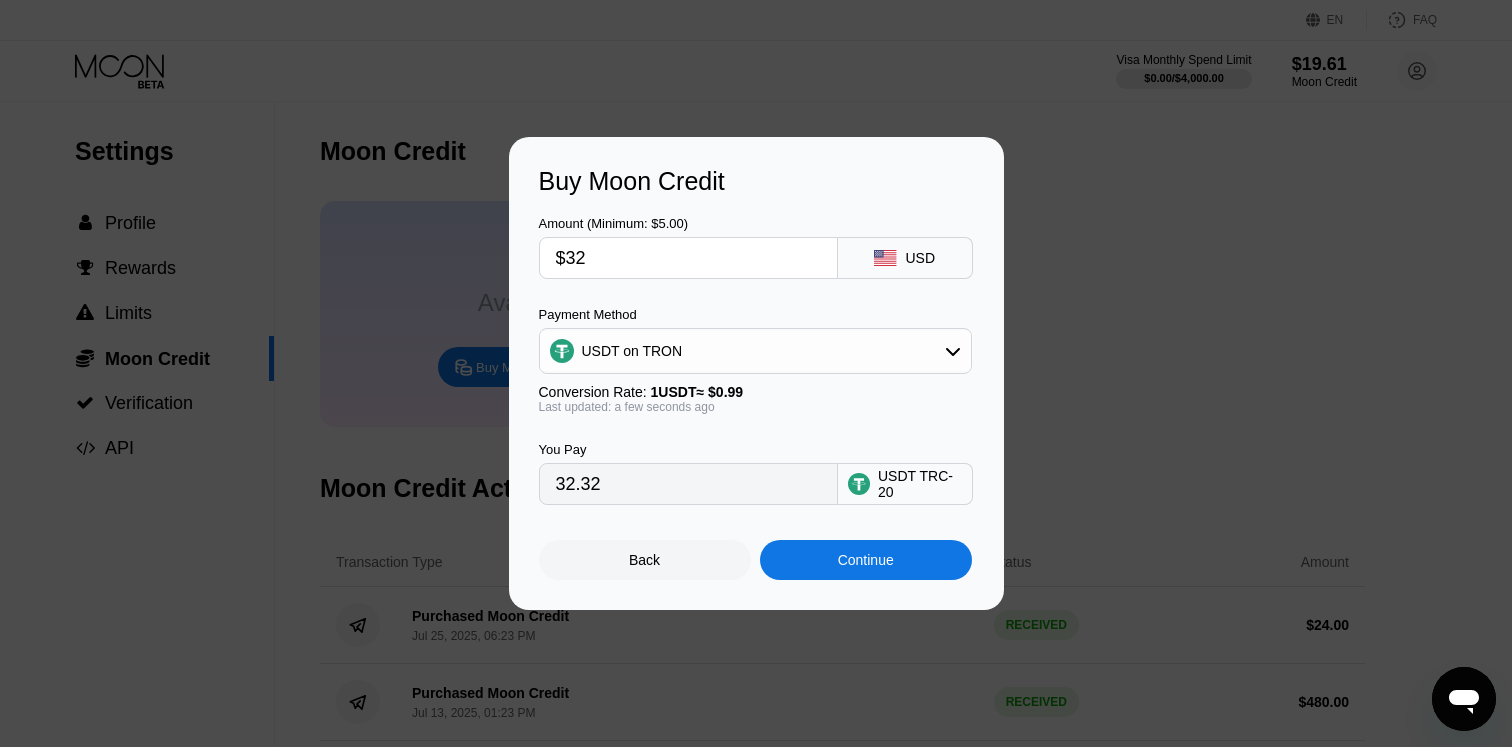 type on "$325" 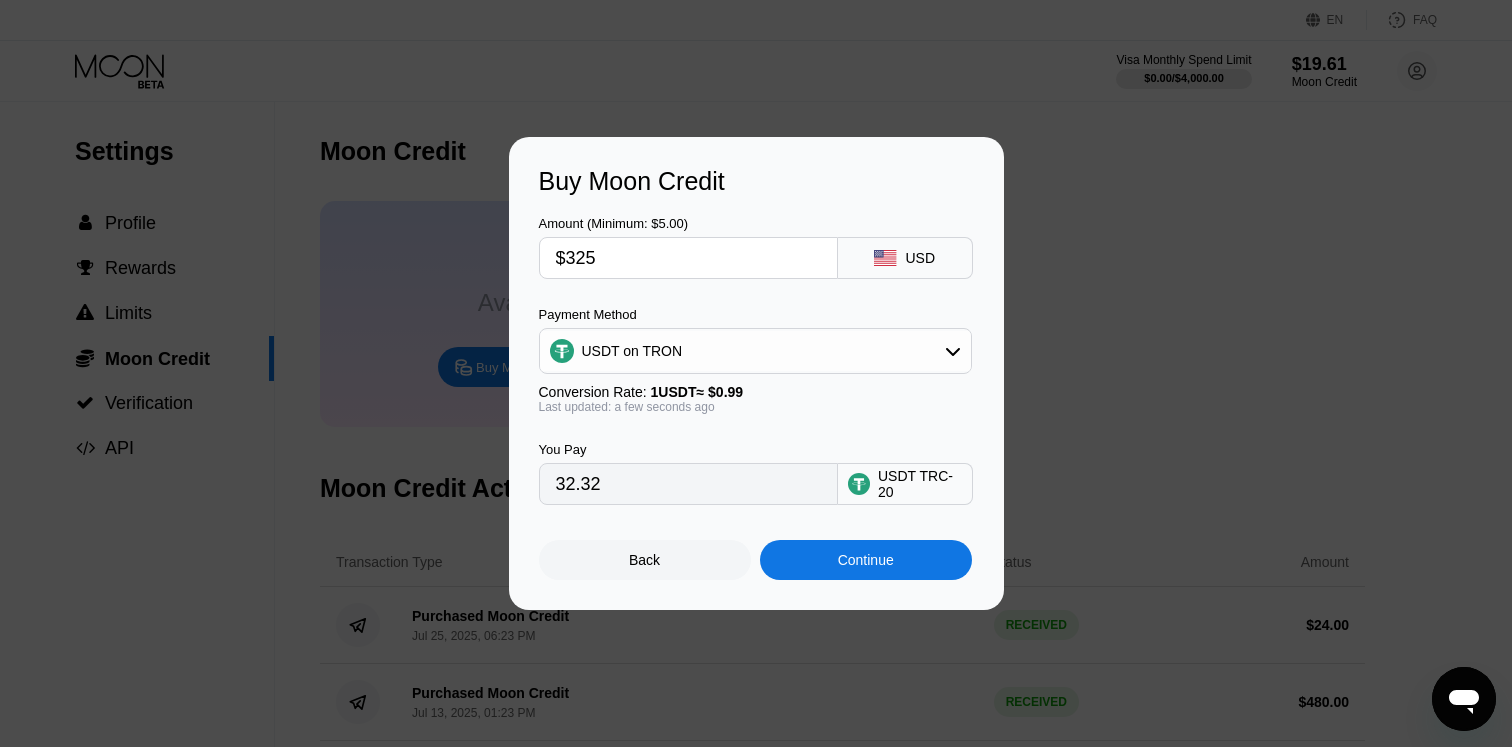 type on "328.28" 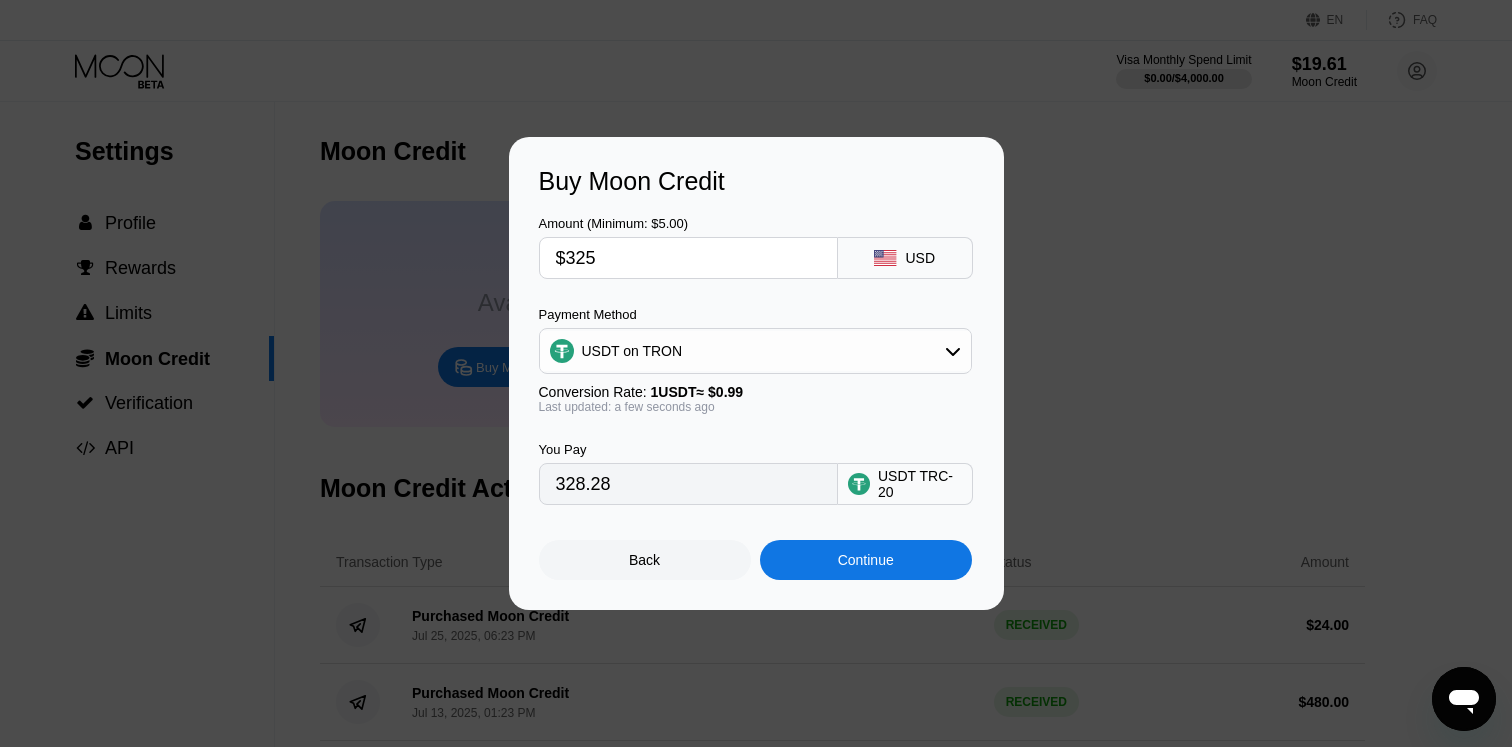click on "Continue" at bounding box center [866, 560] 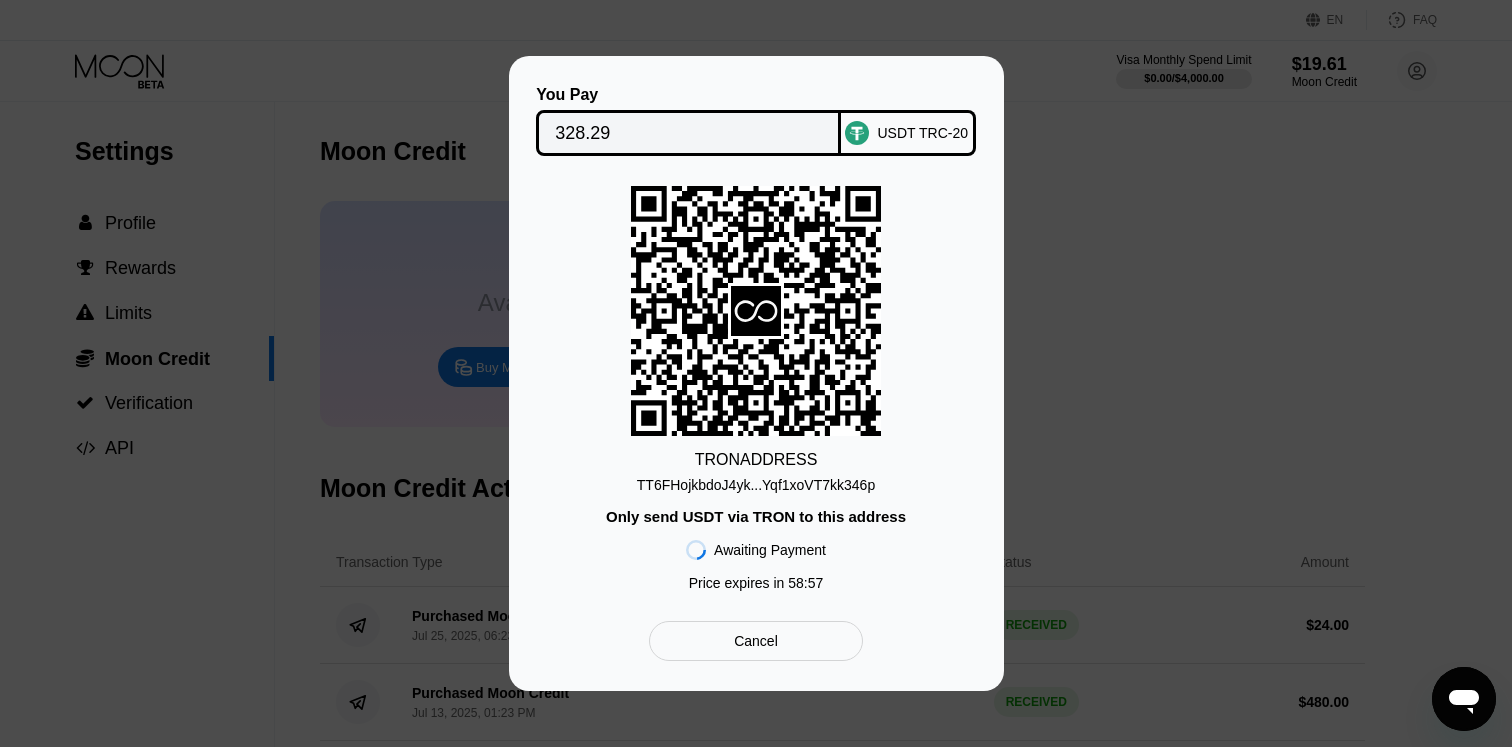click on "TT6FHojkbdoJ4yk...Yqf1xoVT7kk346p" at bounding box center [756, 485] 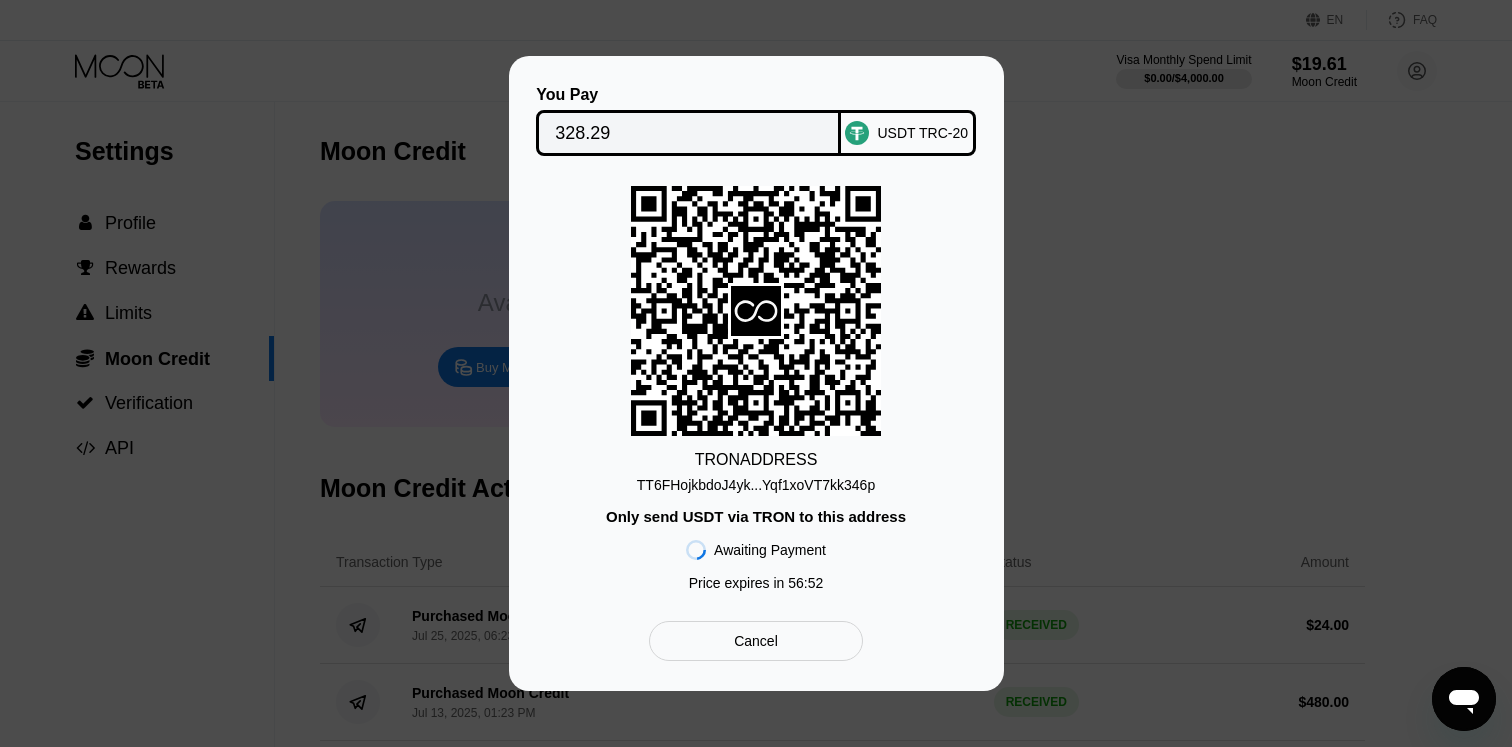 click on "You Pay 328.29 USDT TRC-20 TRON  ADDRESS TT6FHojkbdoJ4yk...Yqf1xoVT7kk346p Only send USDT via TRON to this address Awaiting Payment Price expires in   56 : 52 Cancel" at bounding box center (756, 373) 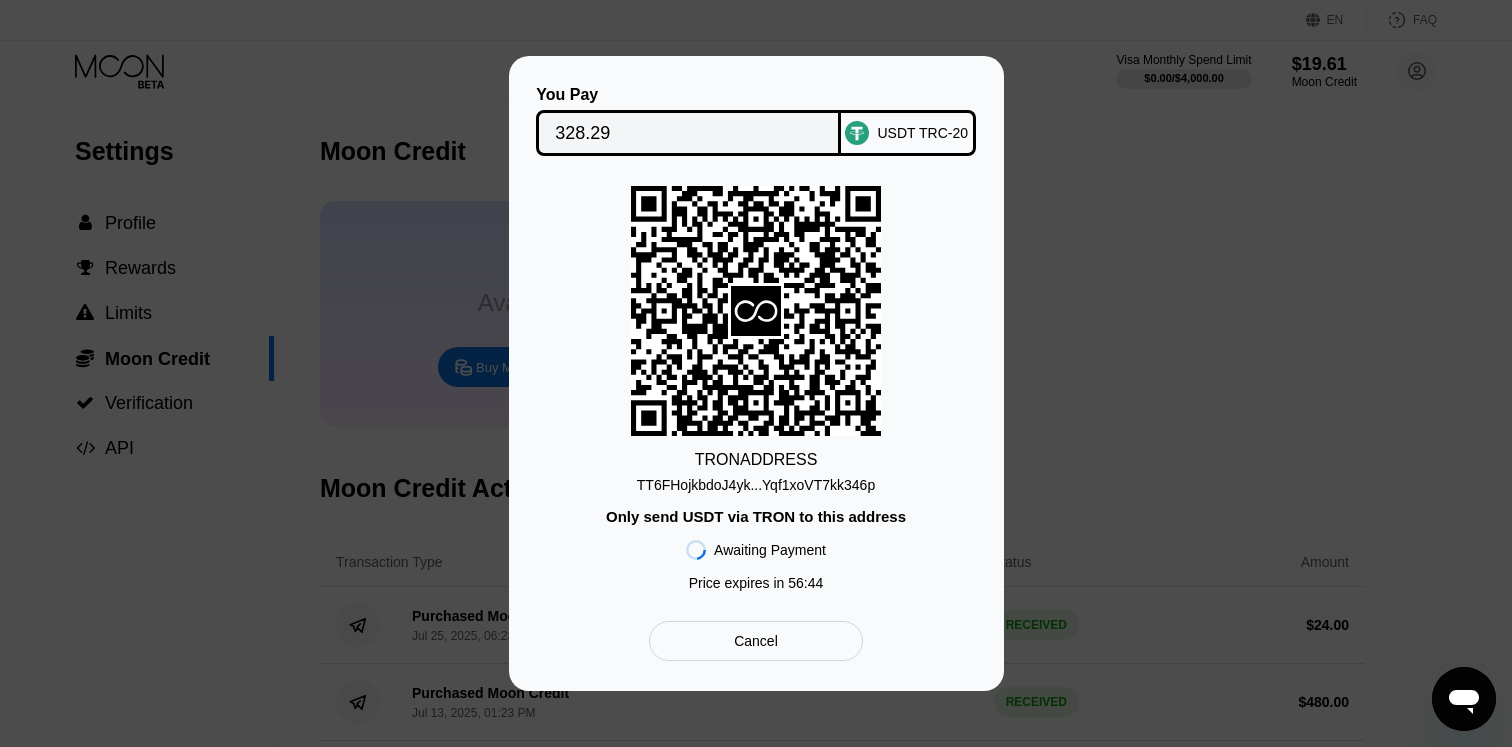click on "You Pay 328.29 USDT TRC-20 TRON  ADDRESS TT6FHojkbdoJ4yk...Yqf1xoVT7kk346p Only send USDT via TRON to this address Awaiting Payment Price expires in   56 : 44 Cancel" at bounding box center [756, 373] 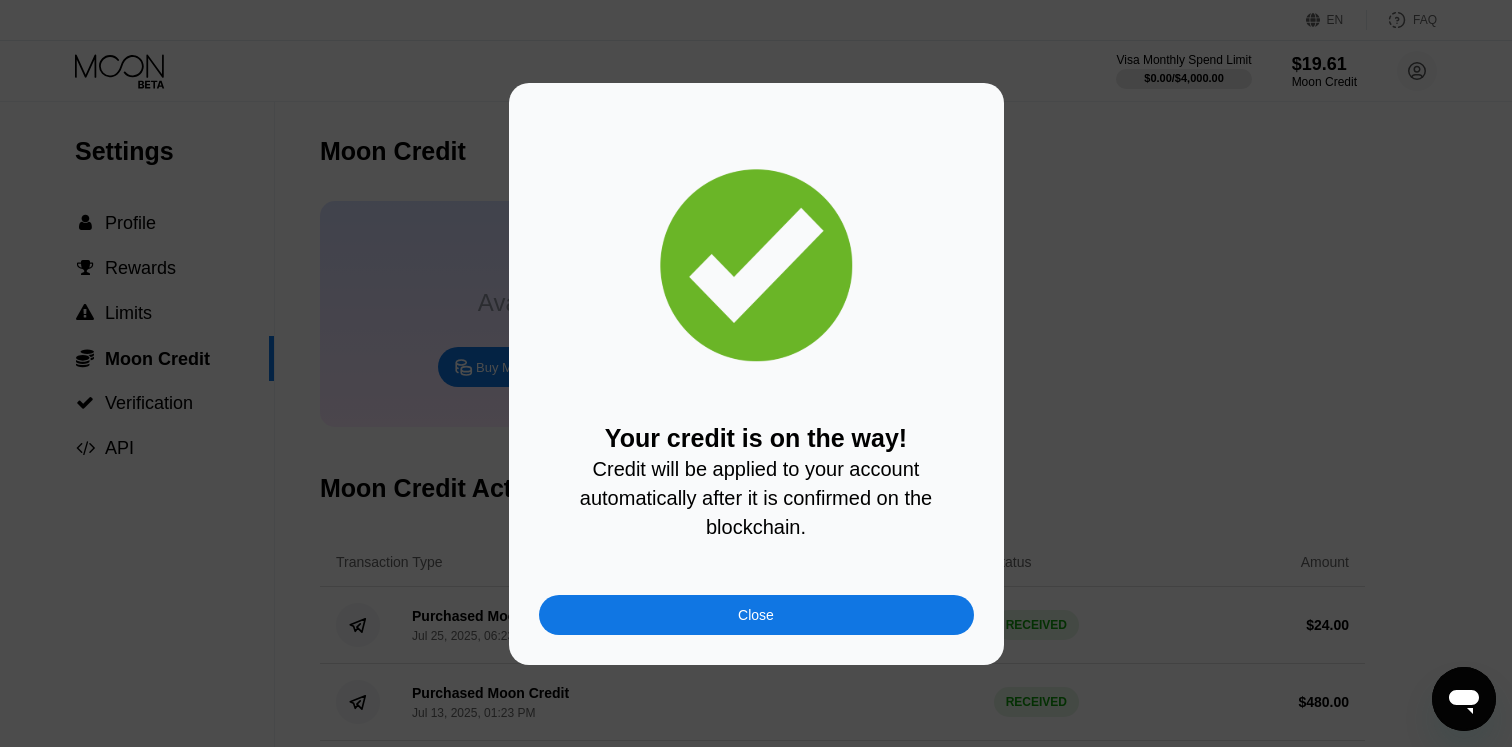 click on "Close" at bounding box center (756, 615) 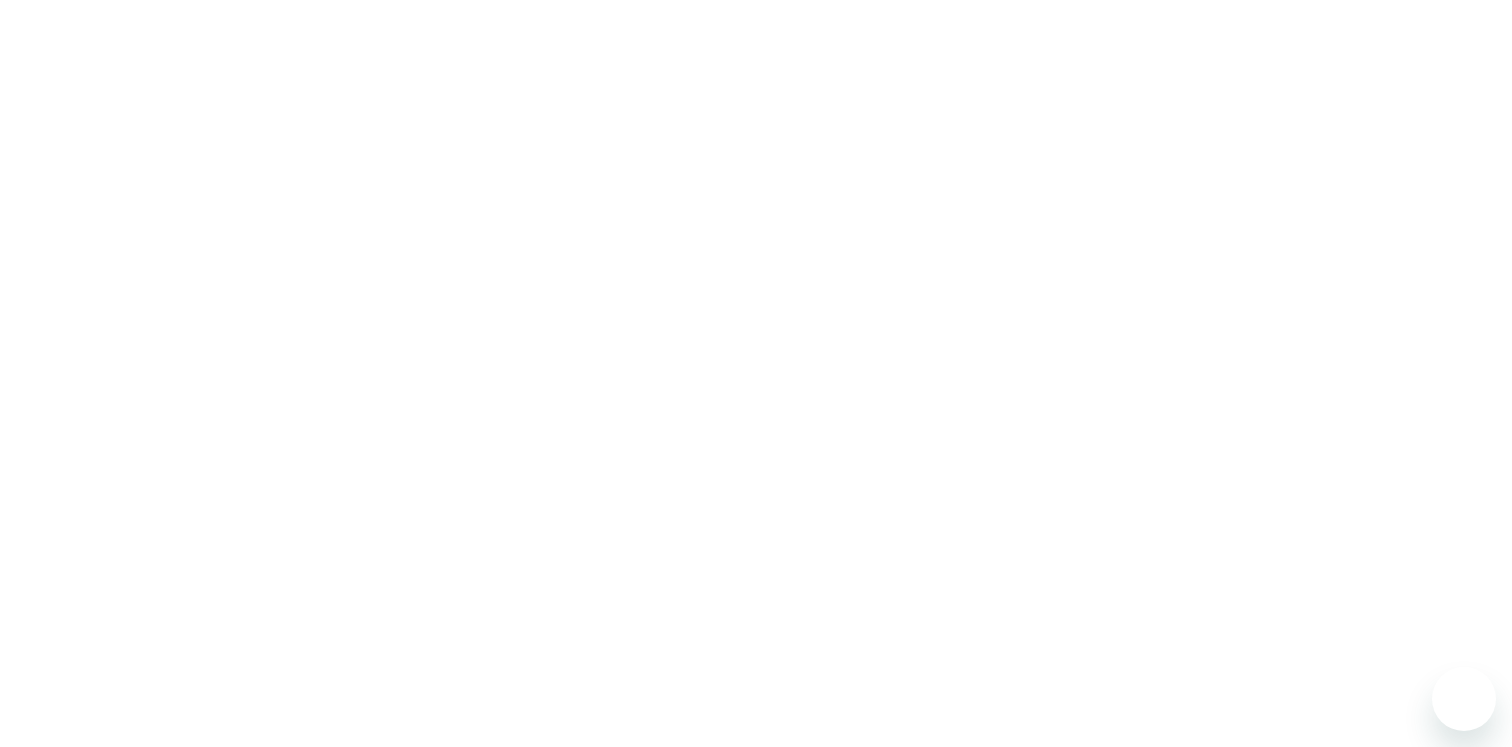 scroll, scrollTop: 0, scrollLeft: 0, axis: both 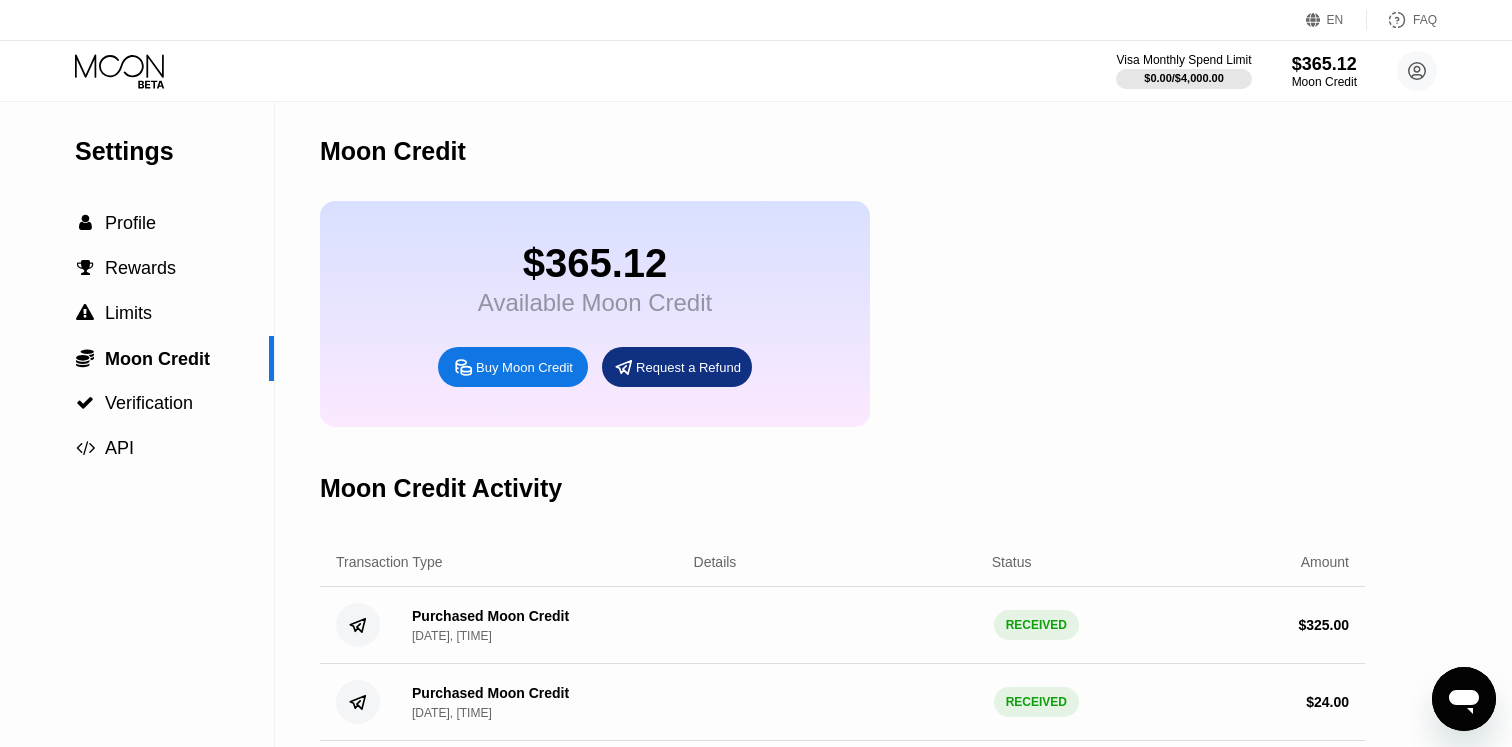 click 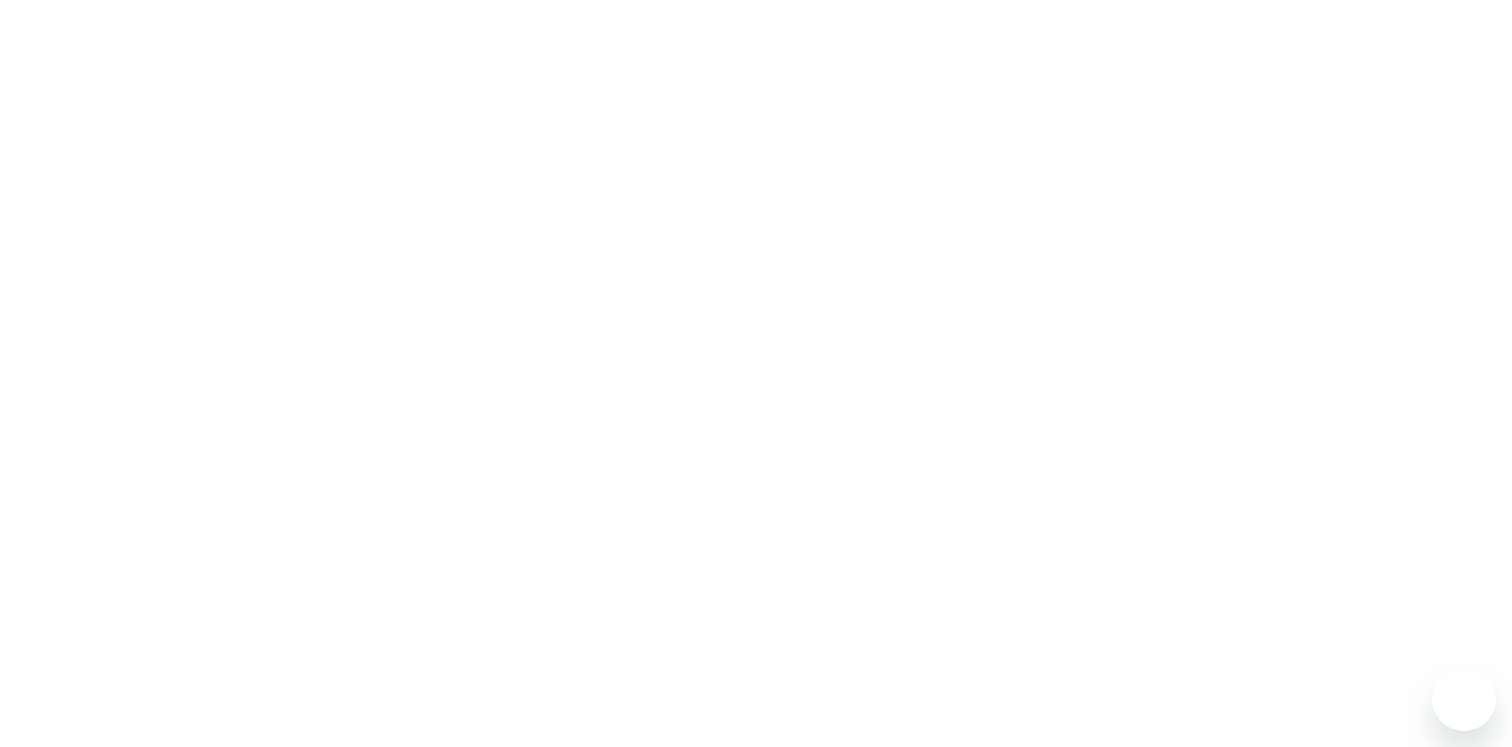 scroll, scrollTop: 0, scrollLeft: 0, axis: both 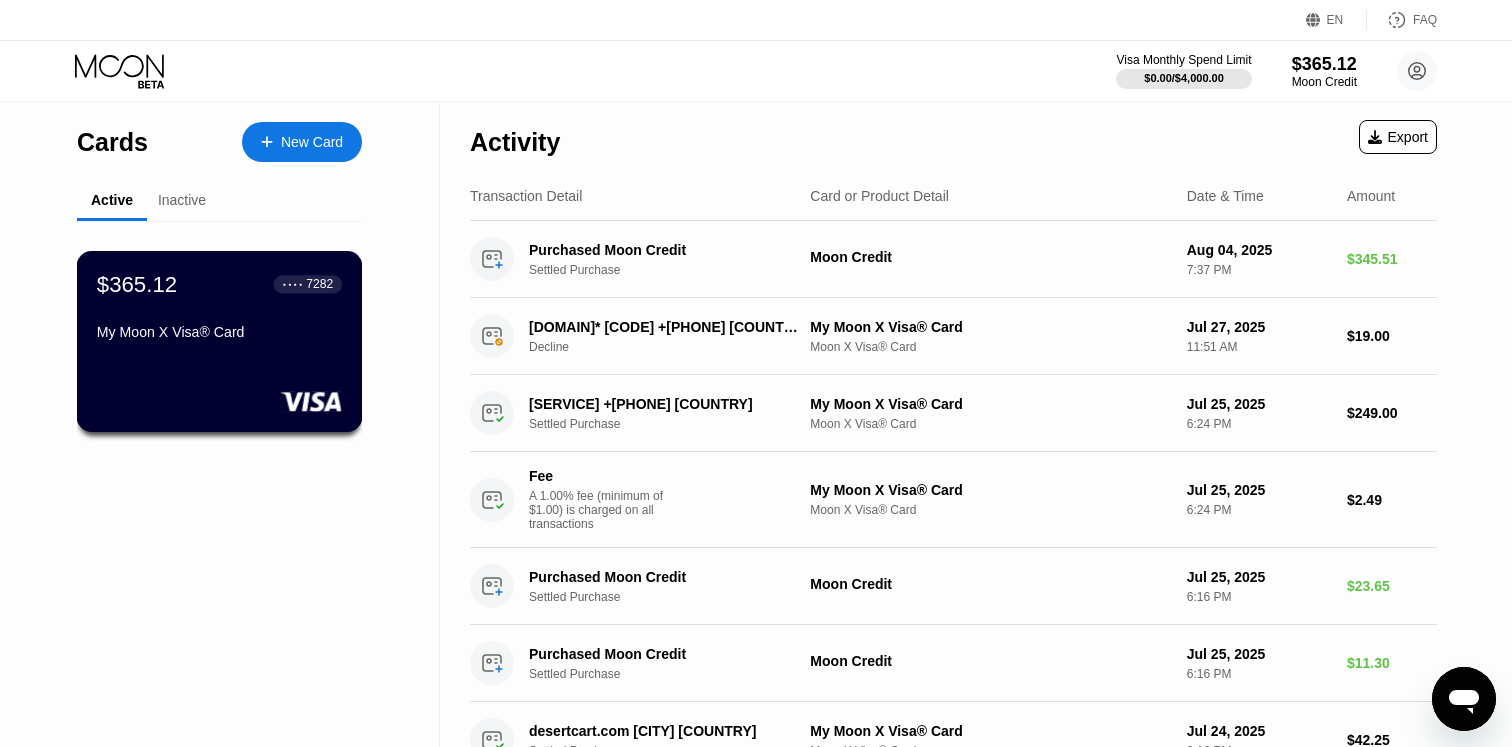 click on "$365.12 ● ● ● ● 7282 My Moon X Visa® Card" at bounding box center (219, 309) 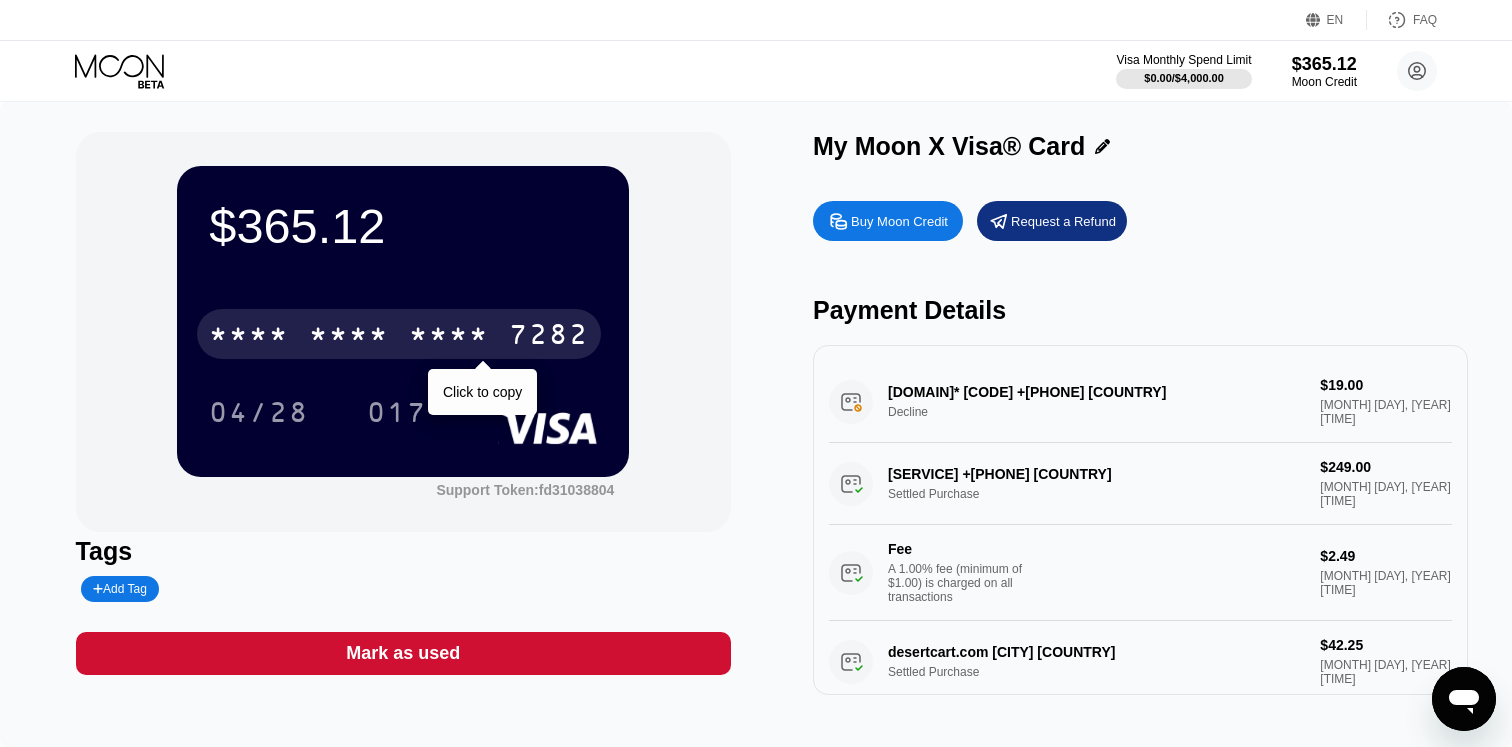 click on "* * * *" at bounding box center (449, 337) 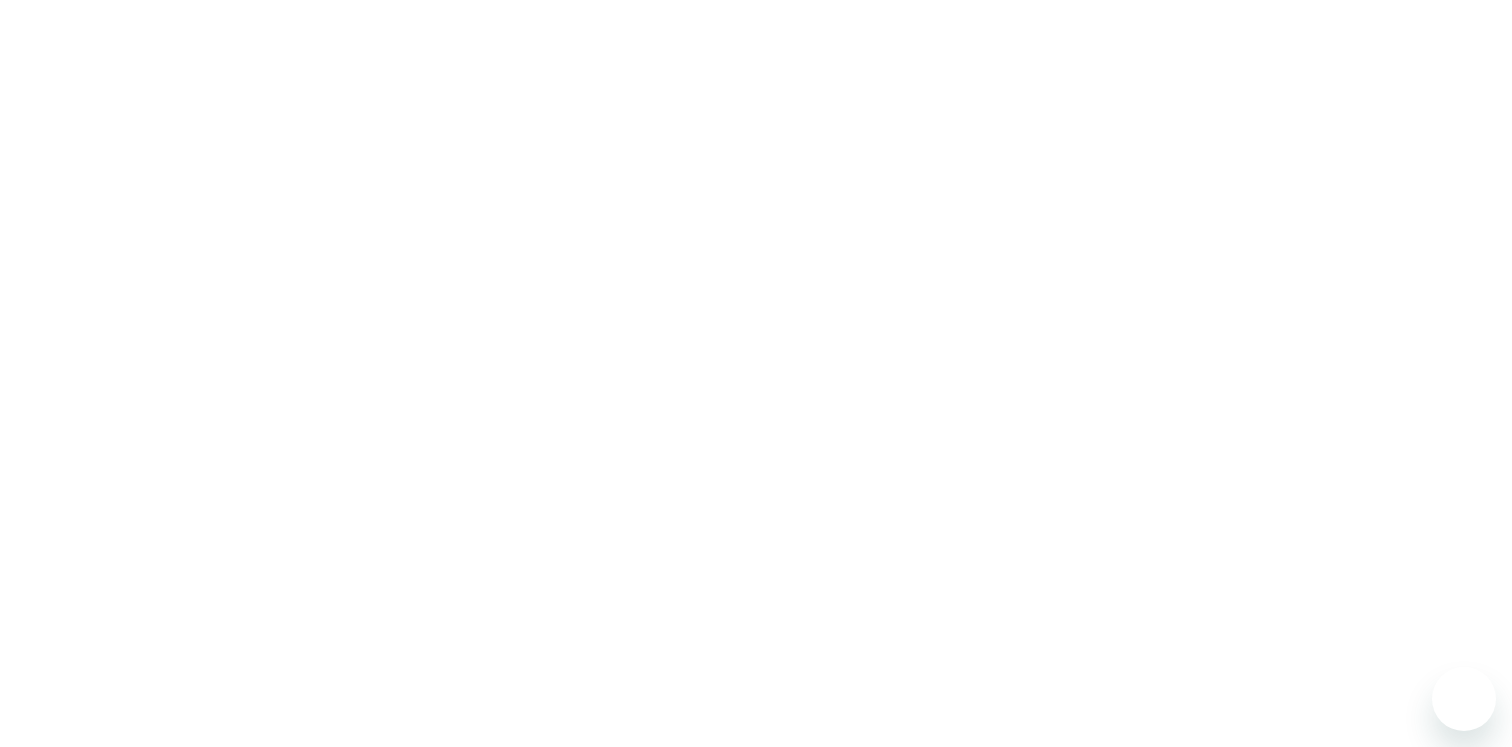 scroll, scrollTop: 0, scrollLeft: 0, axis: both 